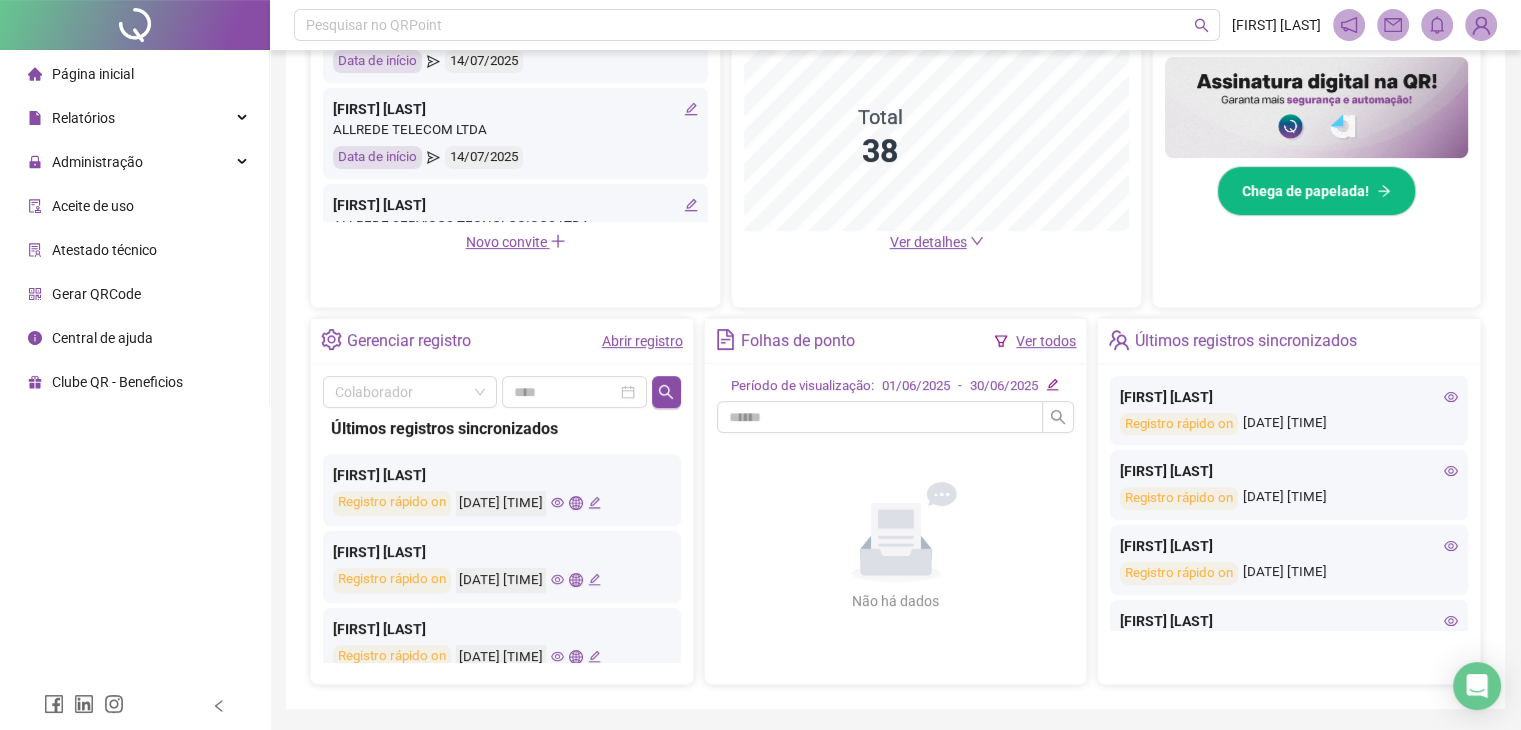 scroll, scrollTop: 170, scrollLeft: 0, axis: vertical 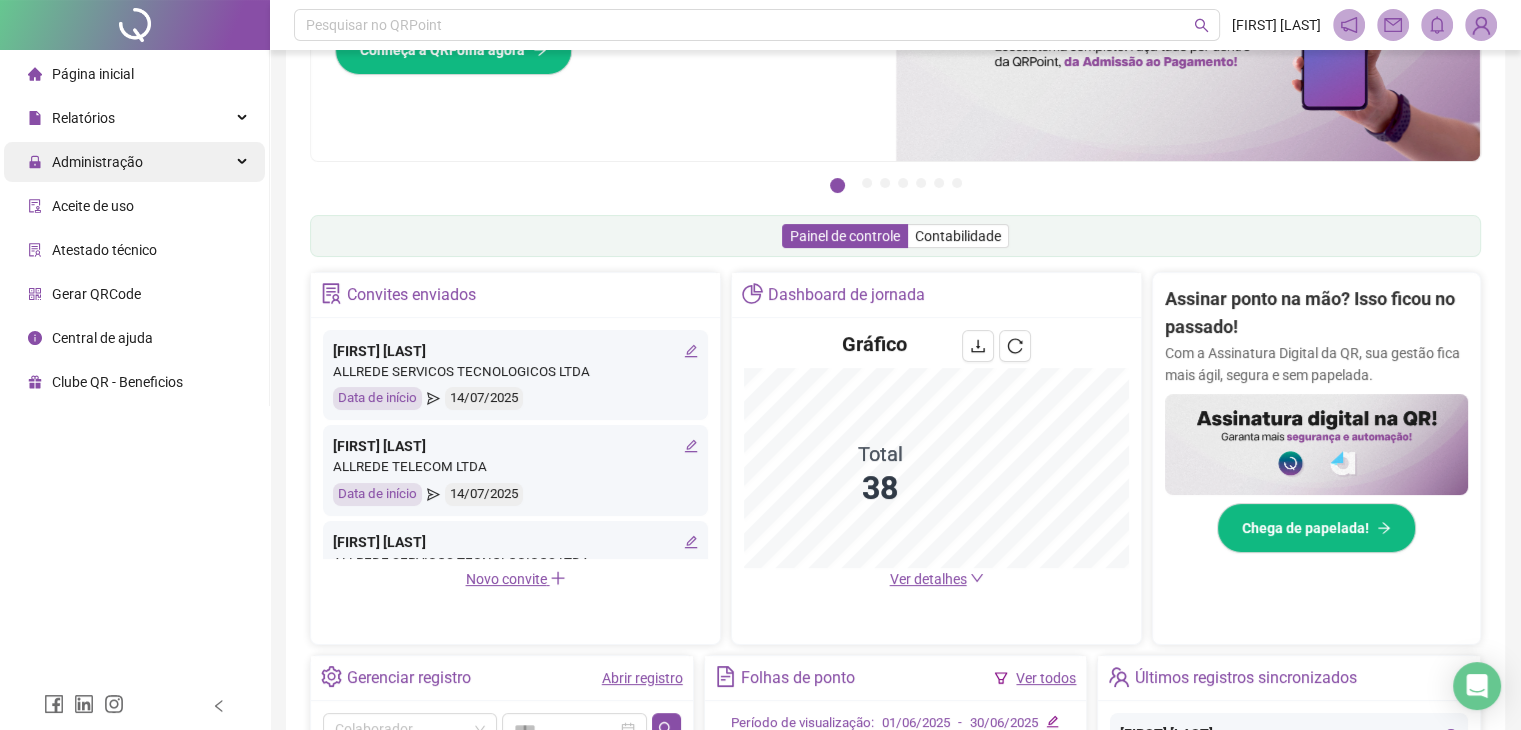 click on "Administração" at bounding box center [134, 162] 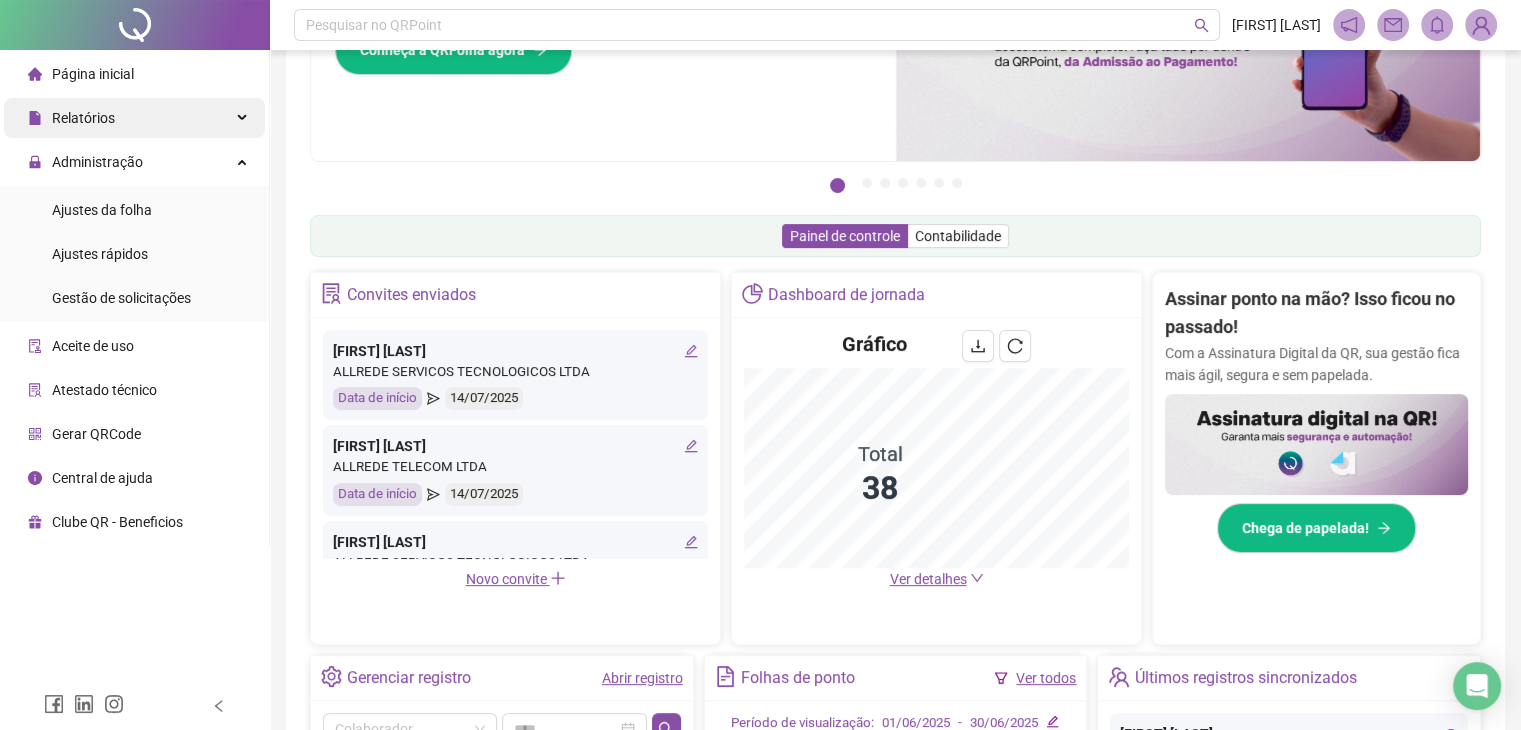 click at bounding box center [244, 118] 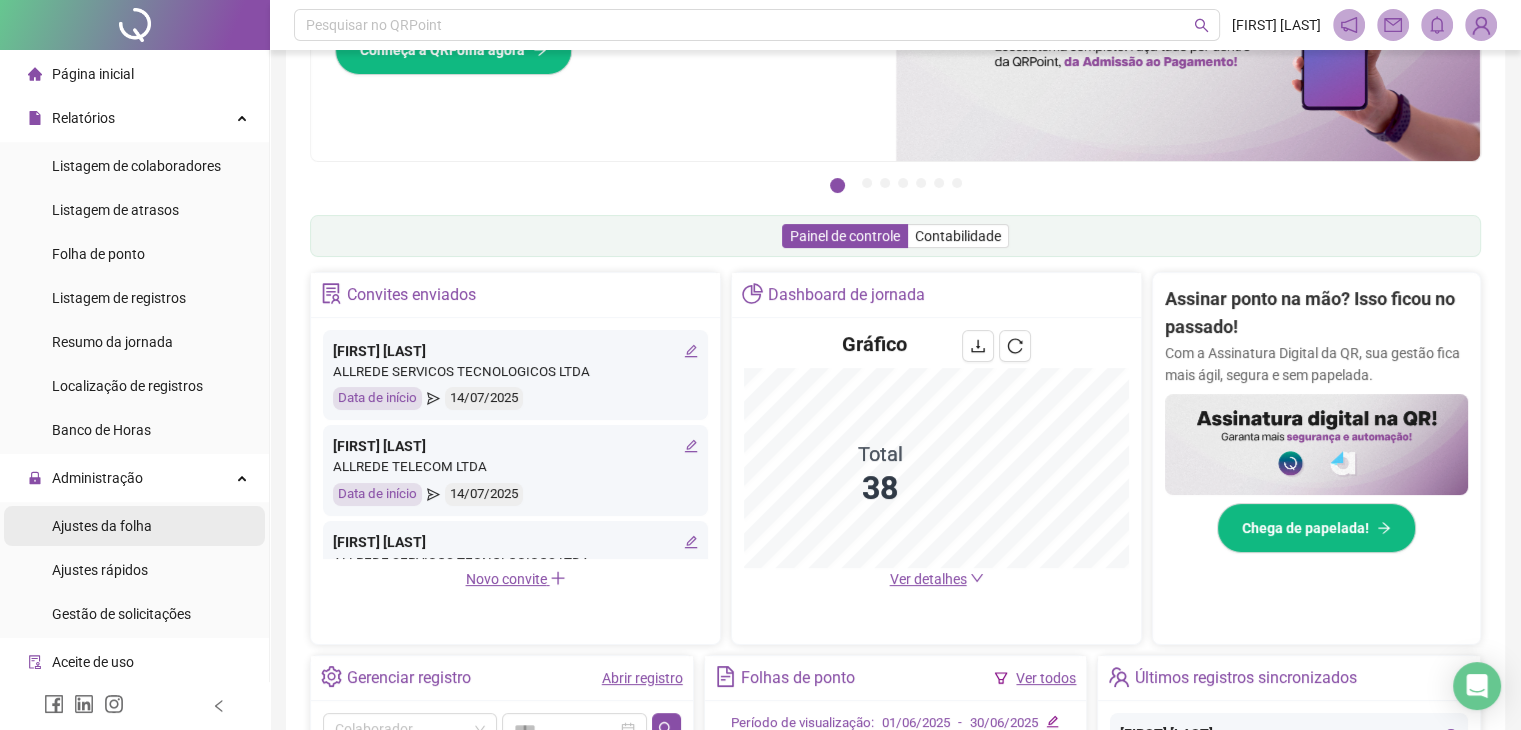 click on "Ajustes da folha" at bounding box center [102, 526] 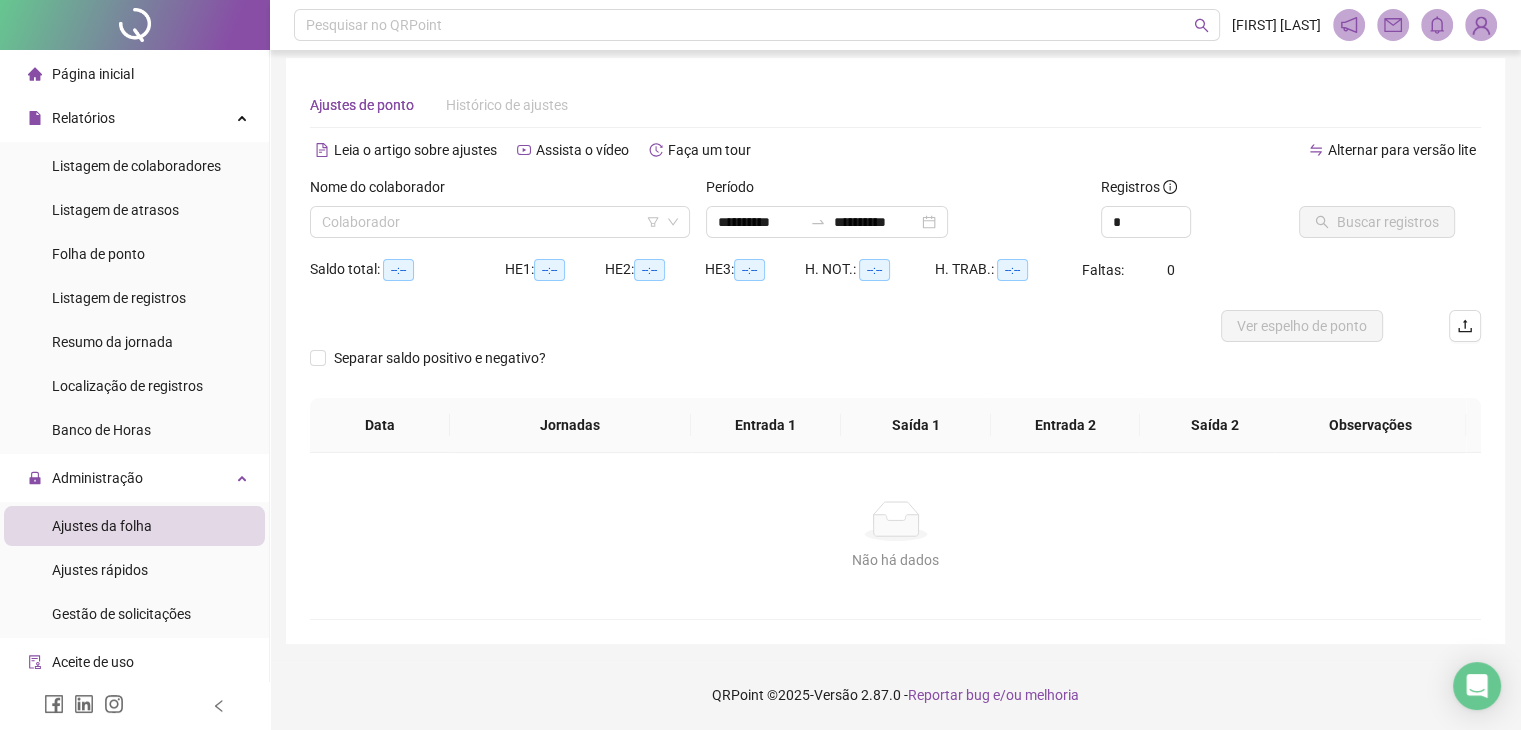 scroll, scrollTop: 8, scrollLeft: 0, axis: vertical 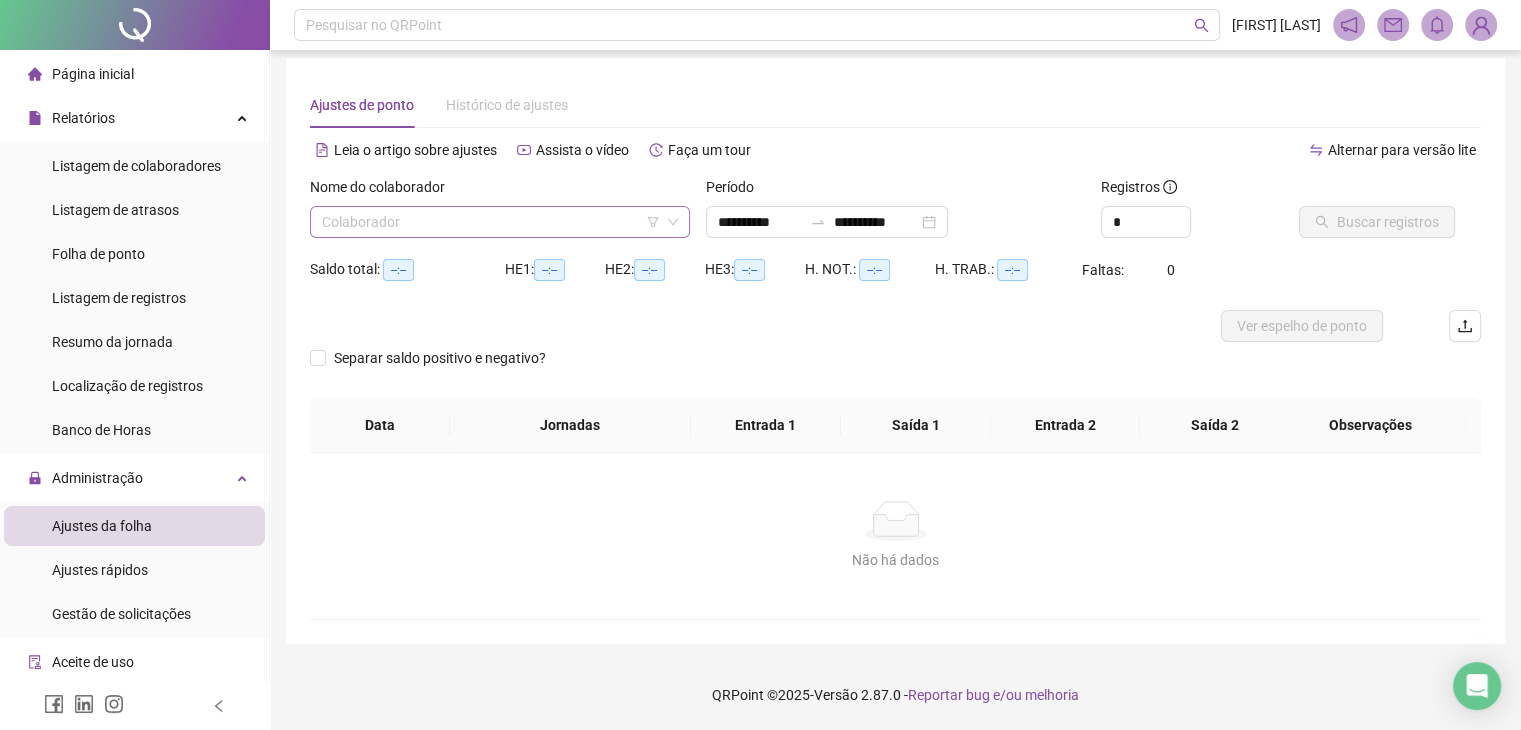 click 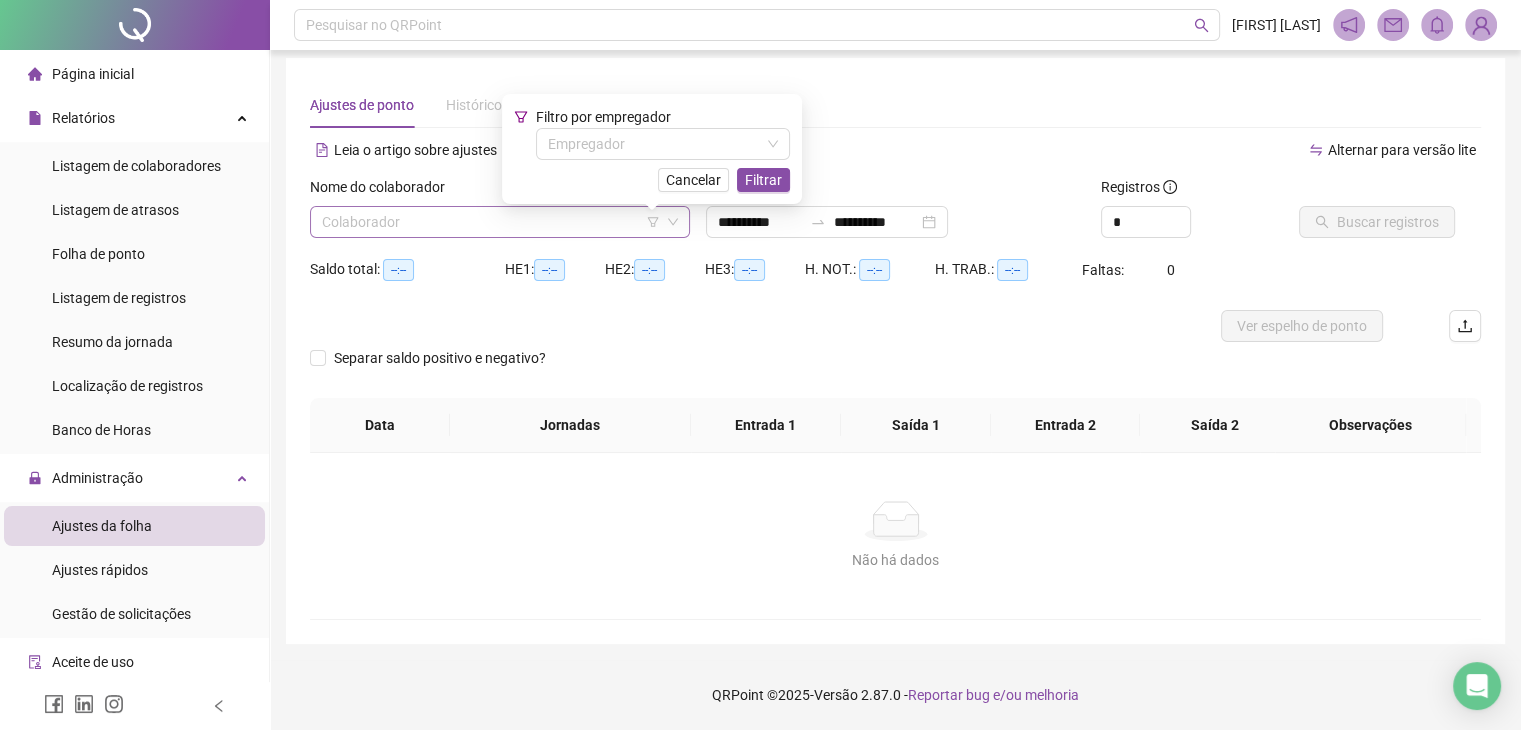 click at bounding box center [494, 222] 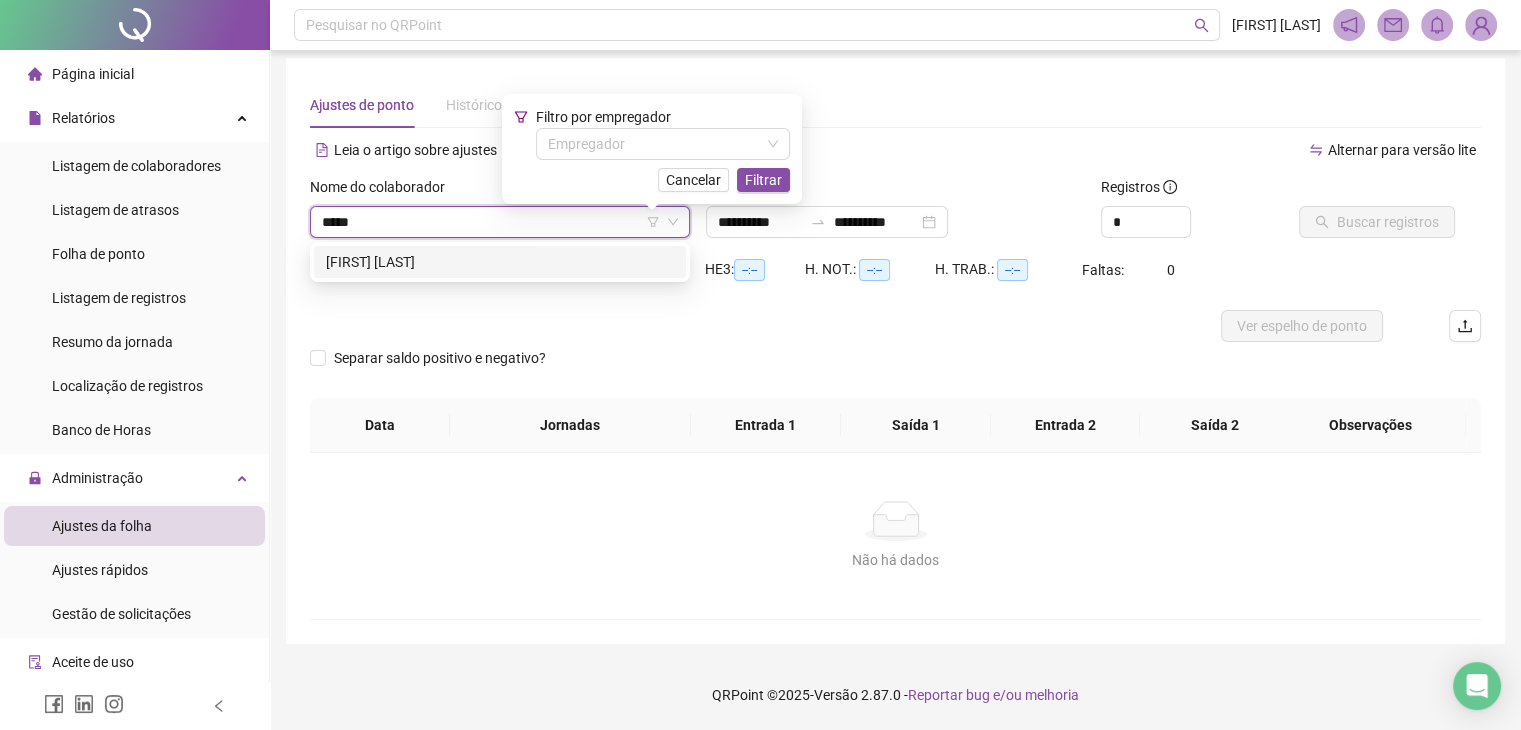 type on "******" 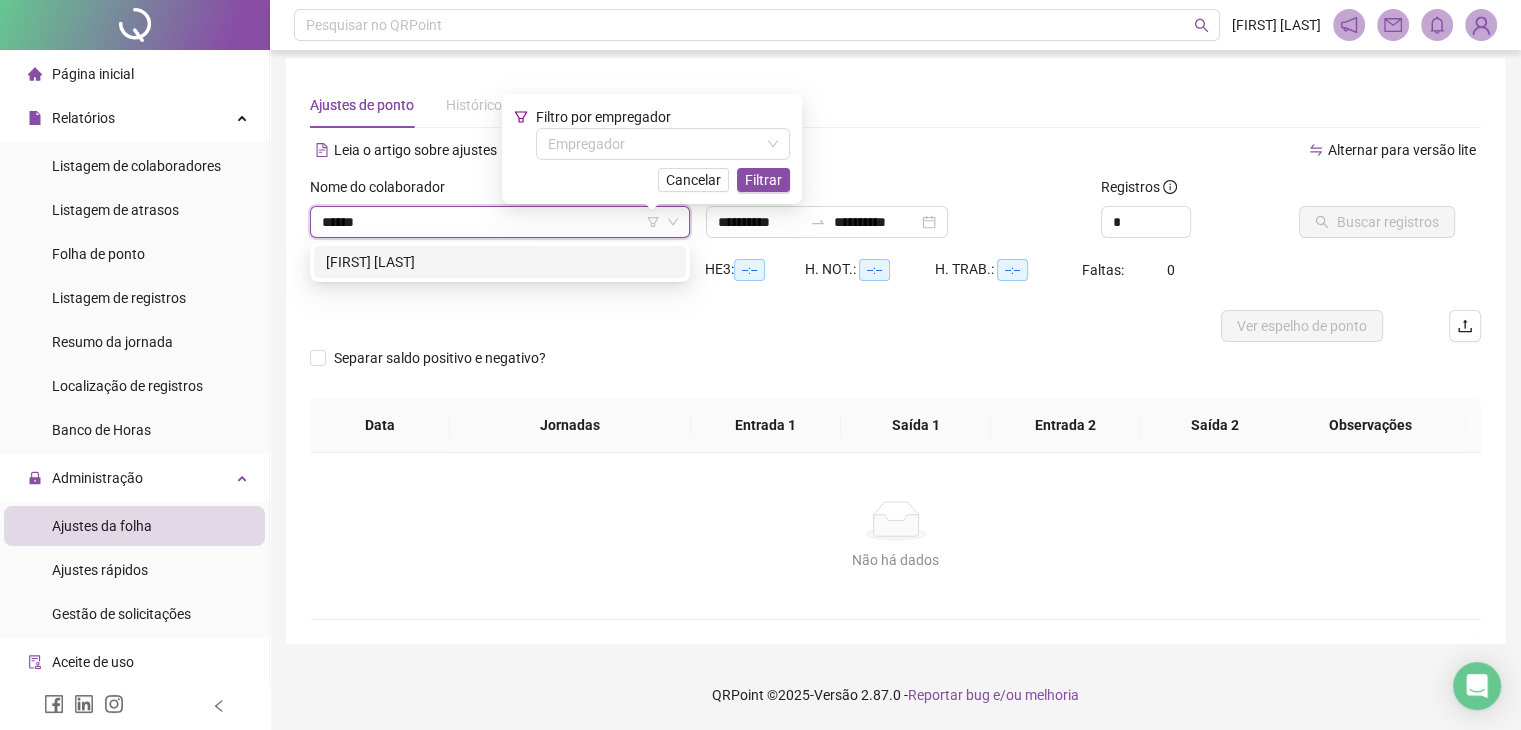 click on "[FIRST] [LAST]" at bounding box center [500, 262] 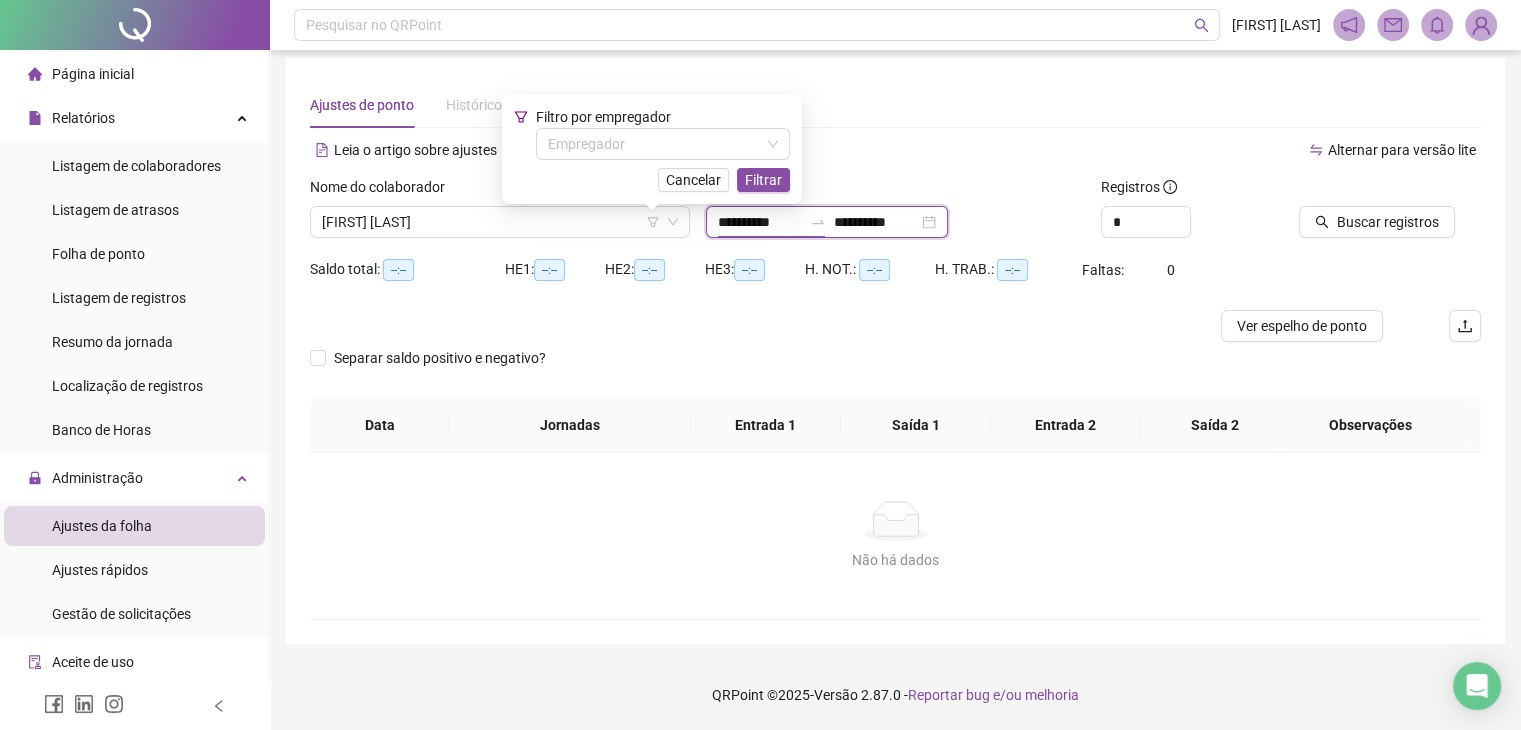 click on "**********" at bounding box center (760, 222) 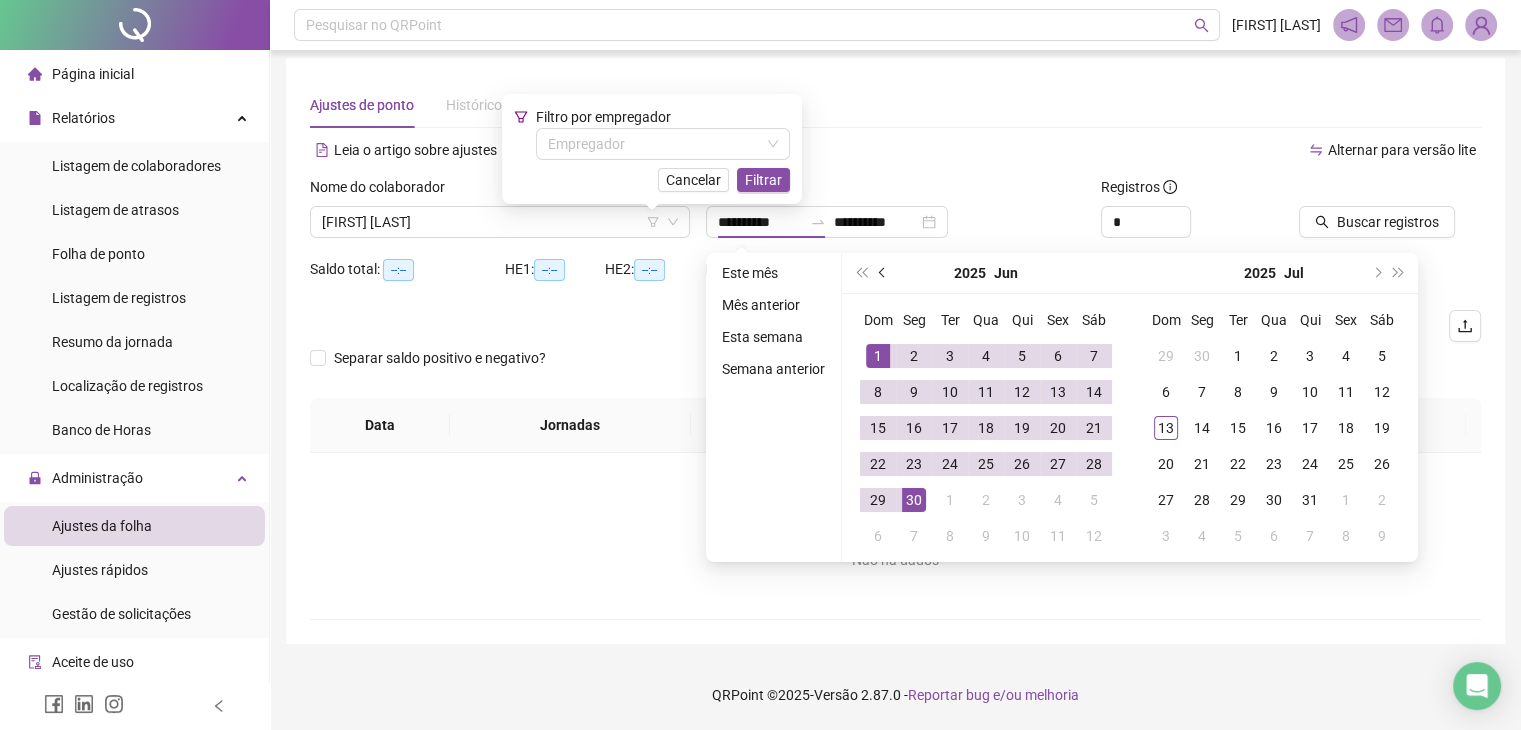 click at bounding box center [884, 273] 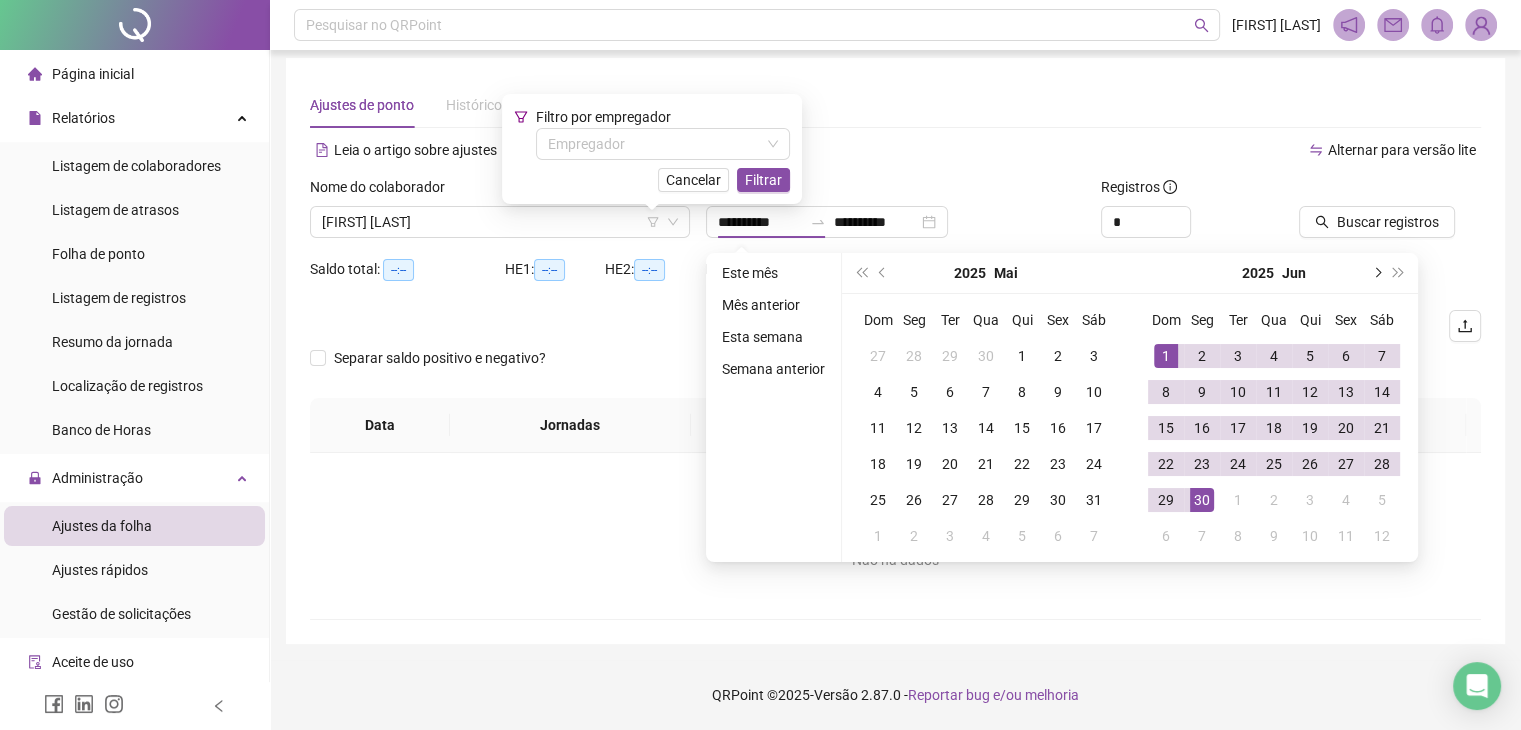click at bounding box center [1376, 273] 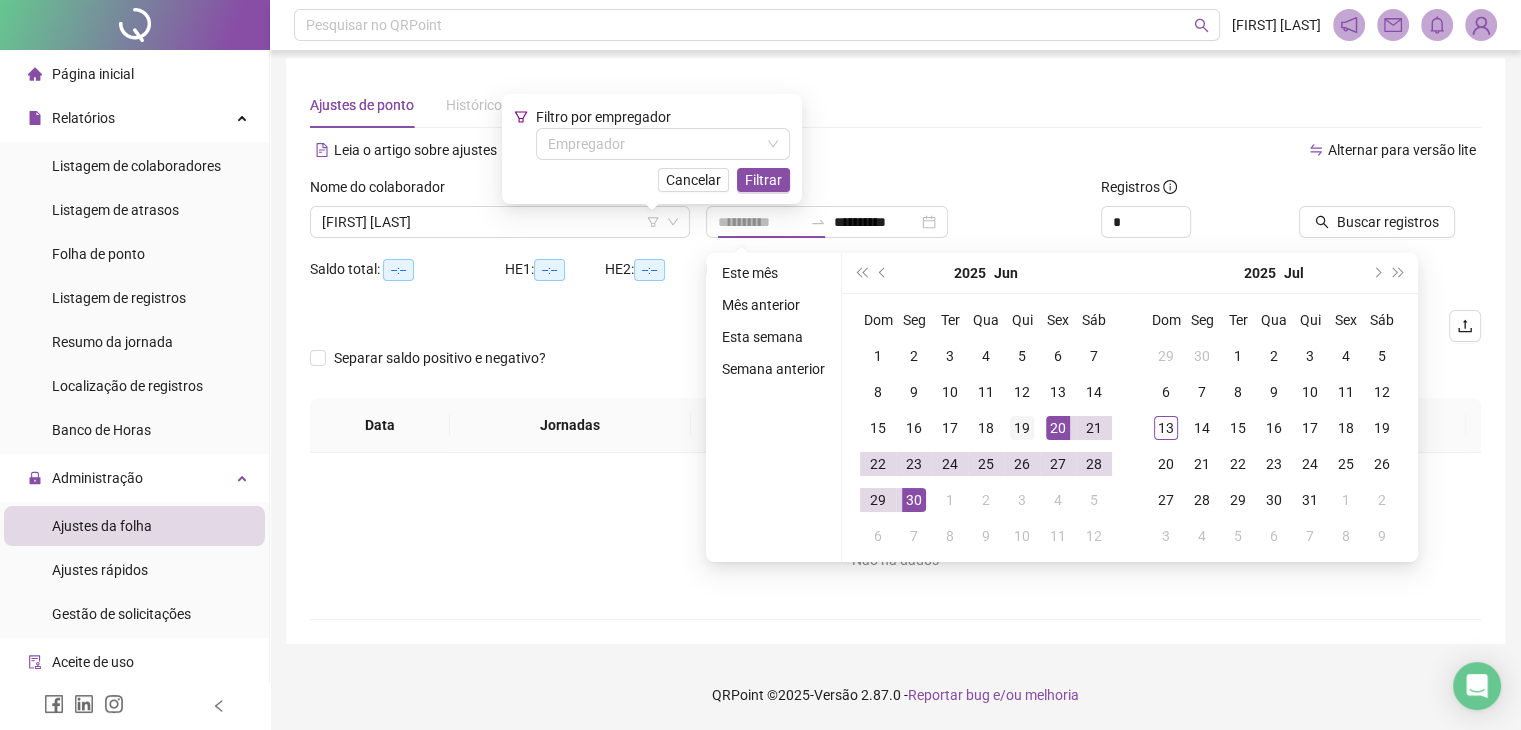 type on "**********" 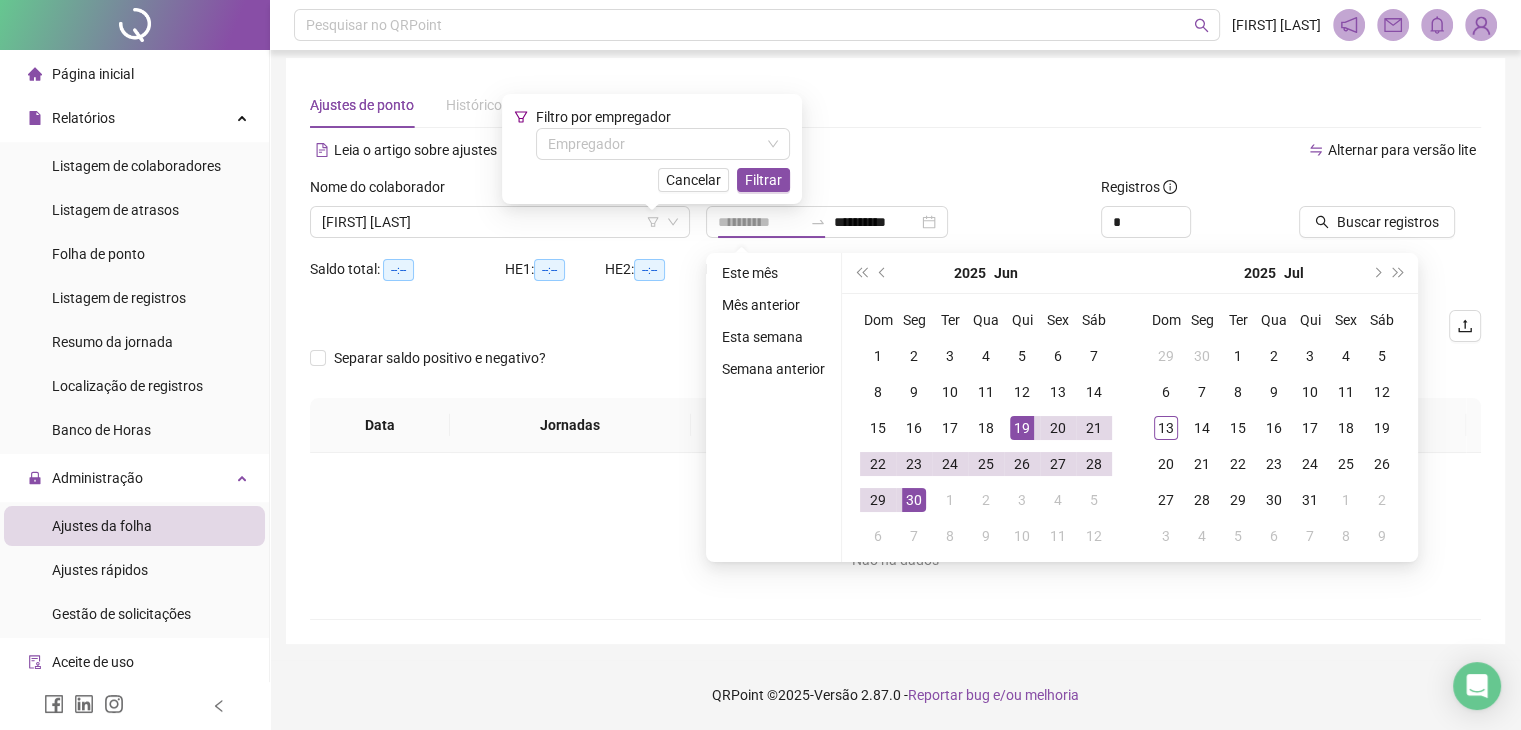 click on "19" at bounding box center [1022, 428] 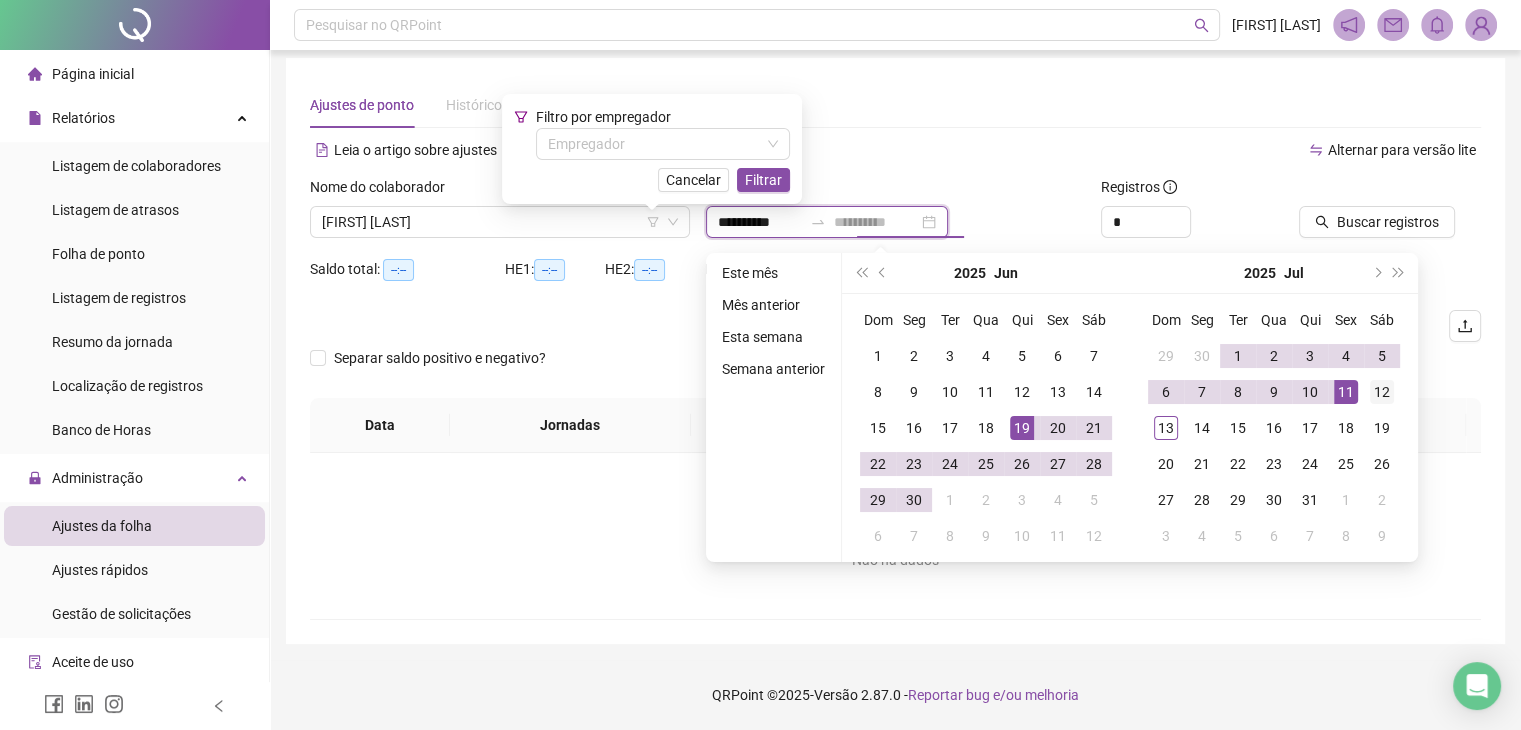 type on "**********" 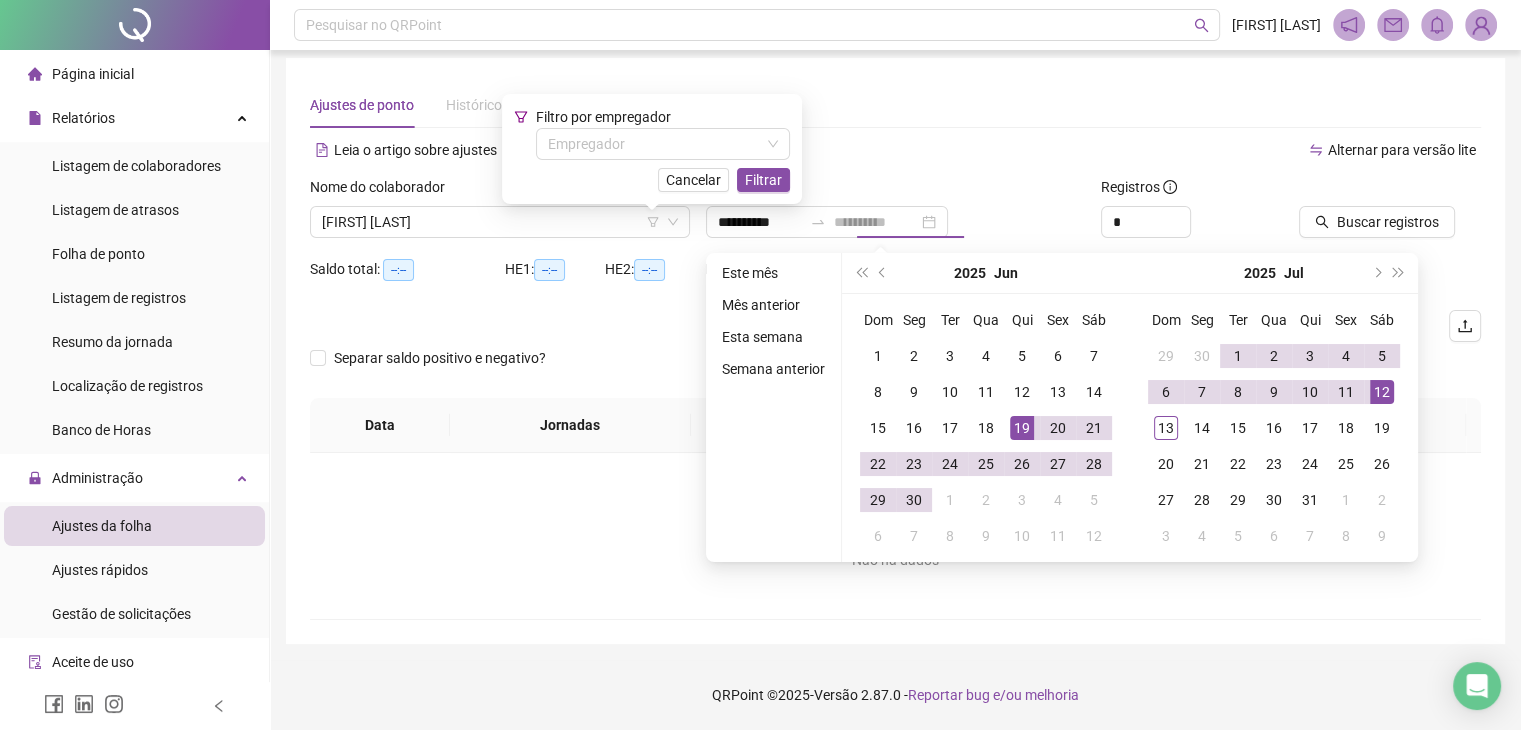 click on "12" at bounding box center [1382, 392] 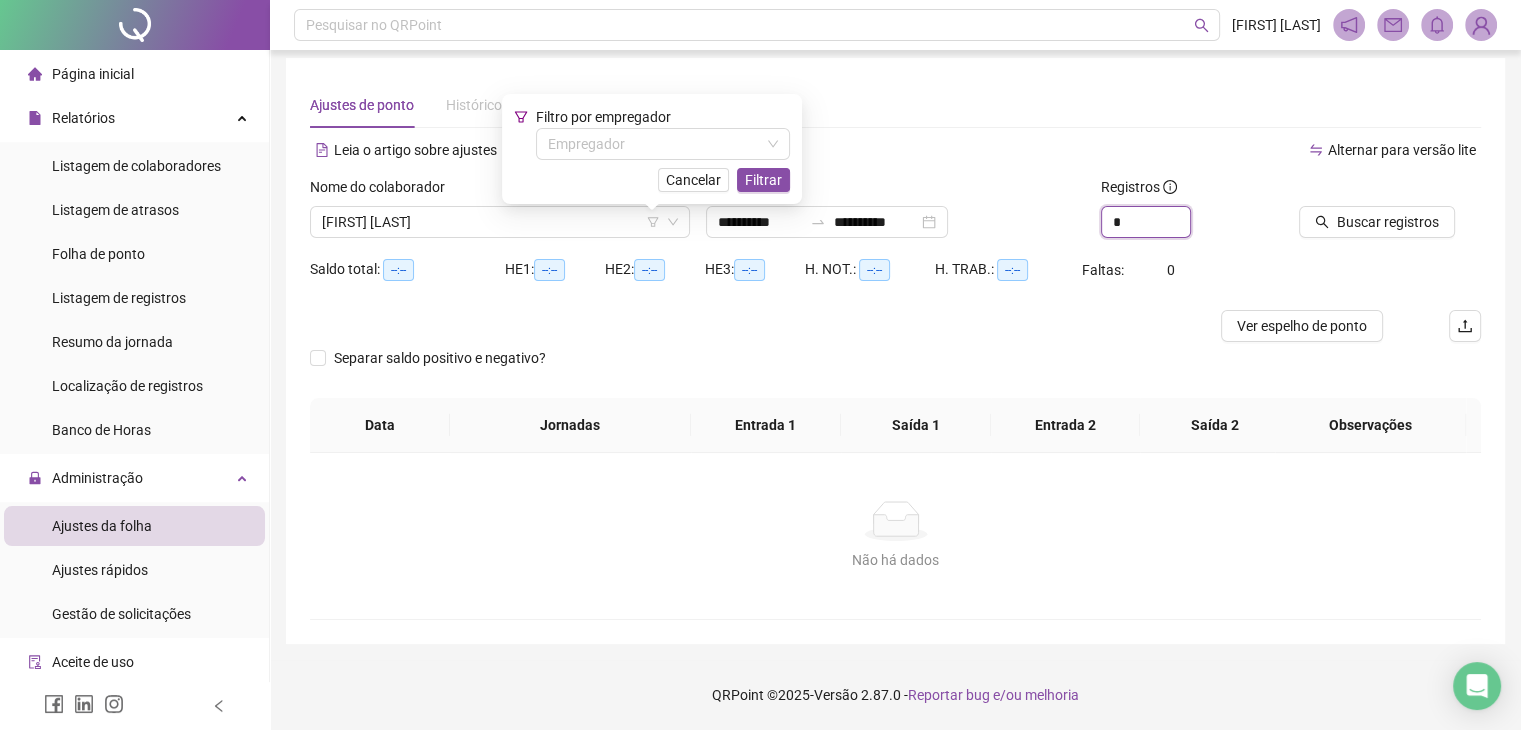 drag, startPoint x: 1138, startPoint y: 223, endPoint x: 1066, endPoint y: 221, distance: 72.02777 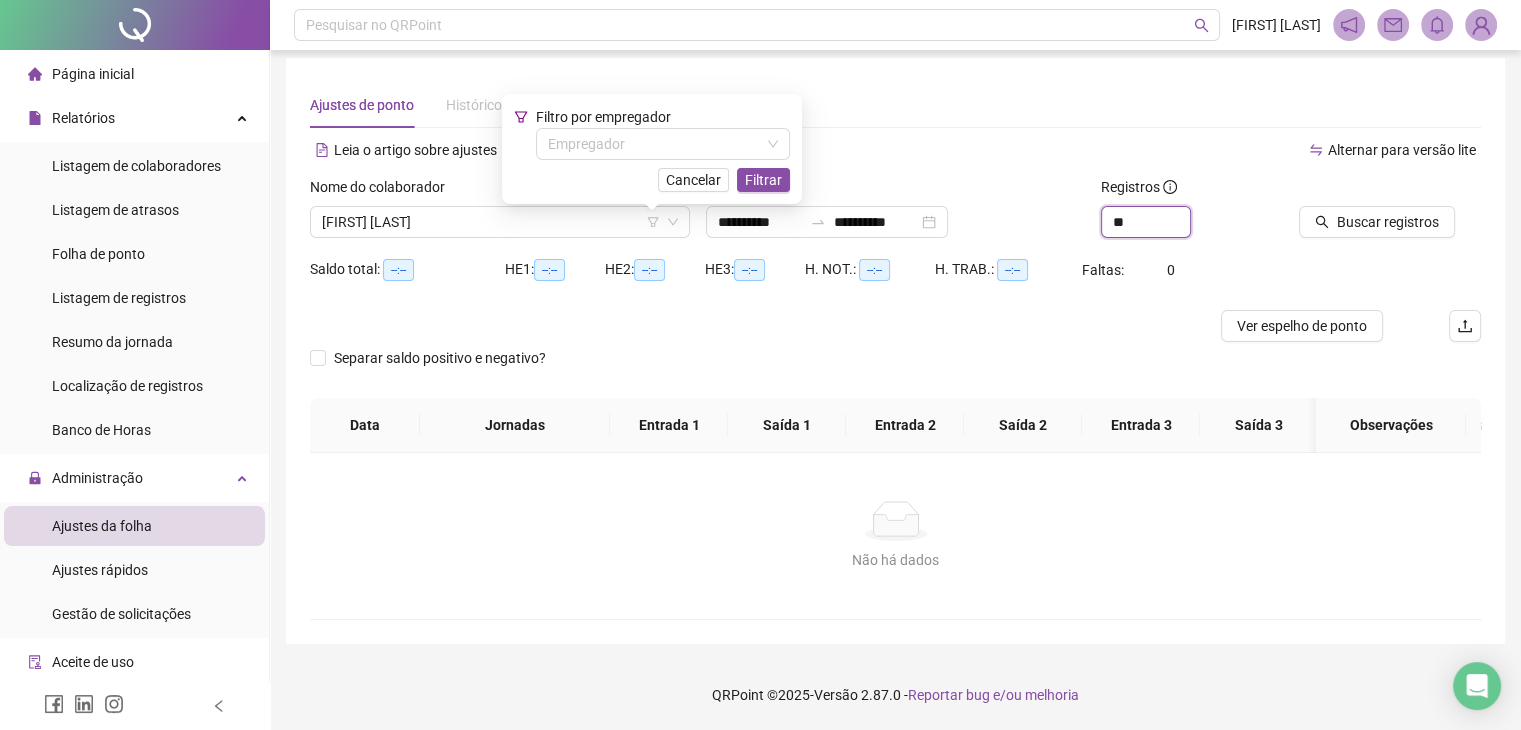 type on "**" 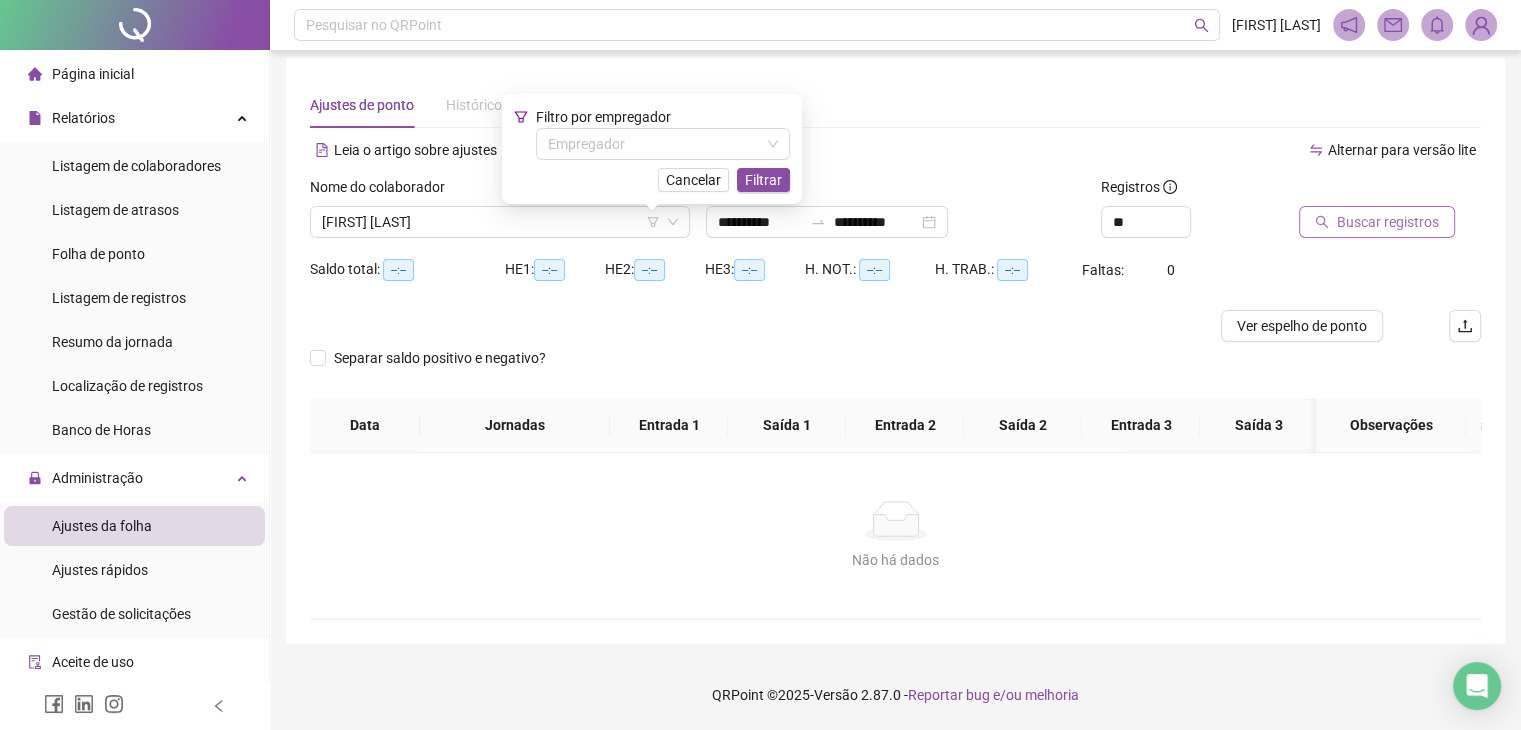 click 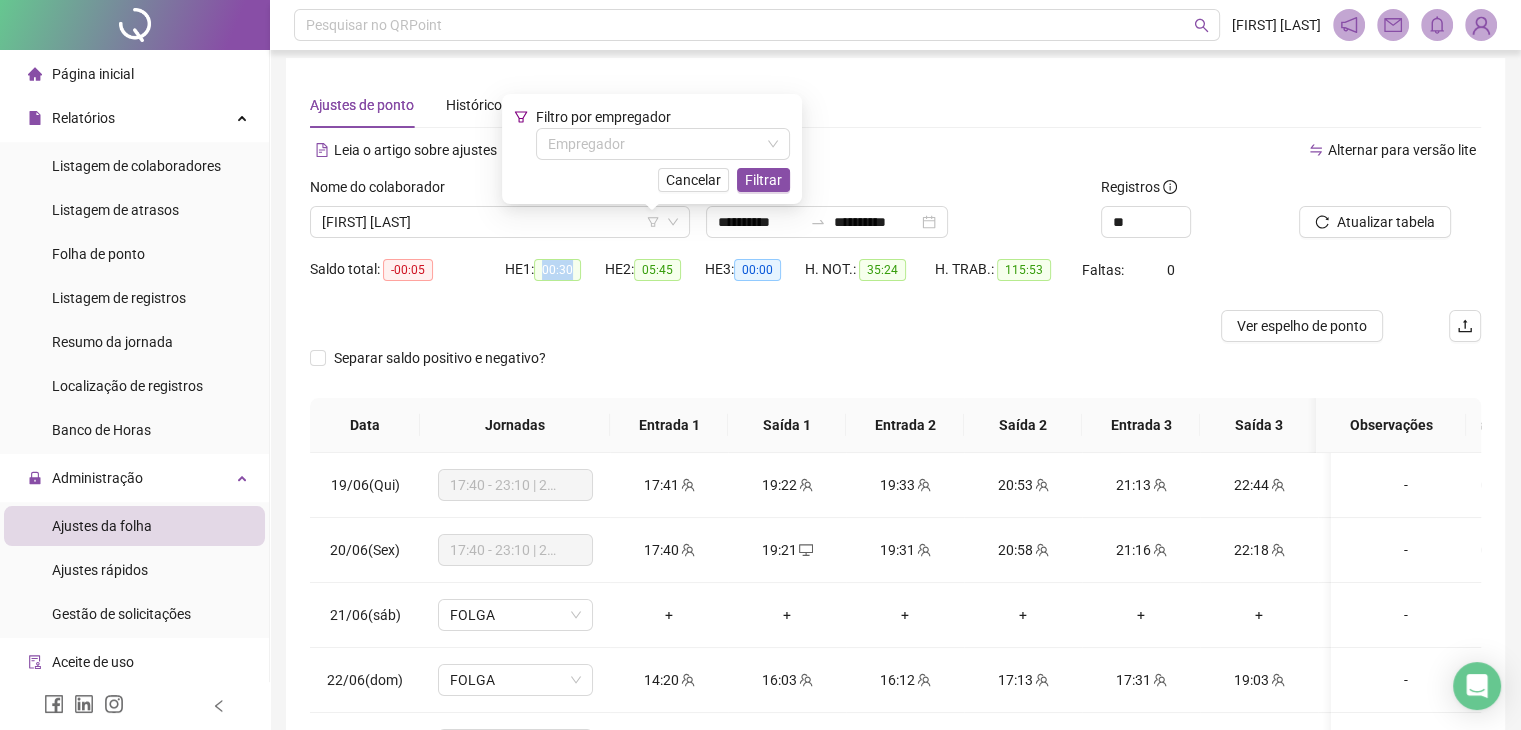 drag, startPoint x: 568, startPoint y: 274, endPoint x: 590, endPoint y: 278, distance: 22.36068 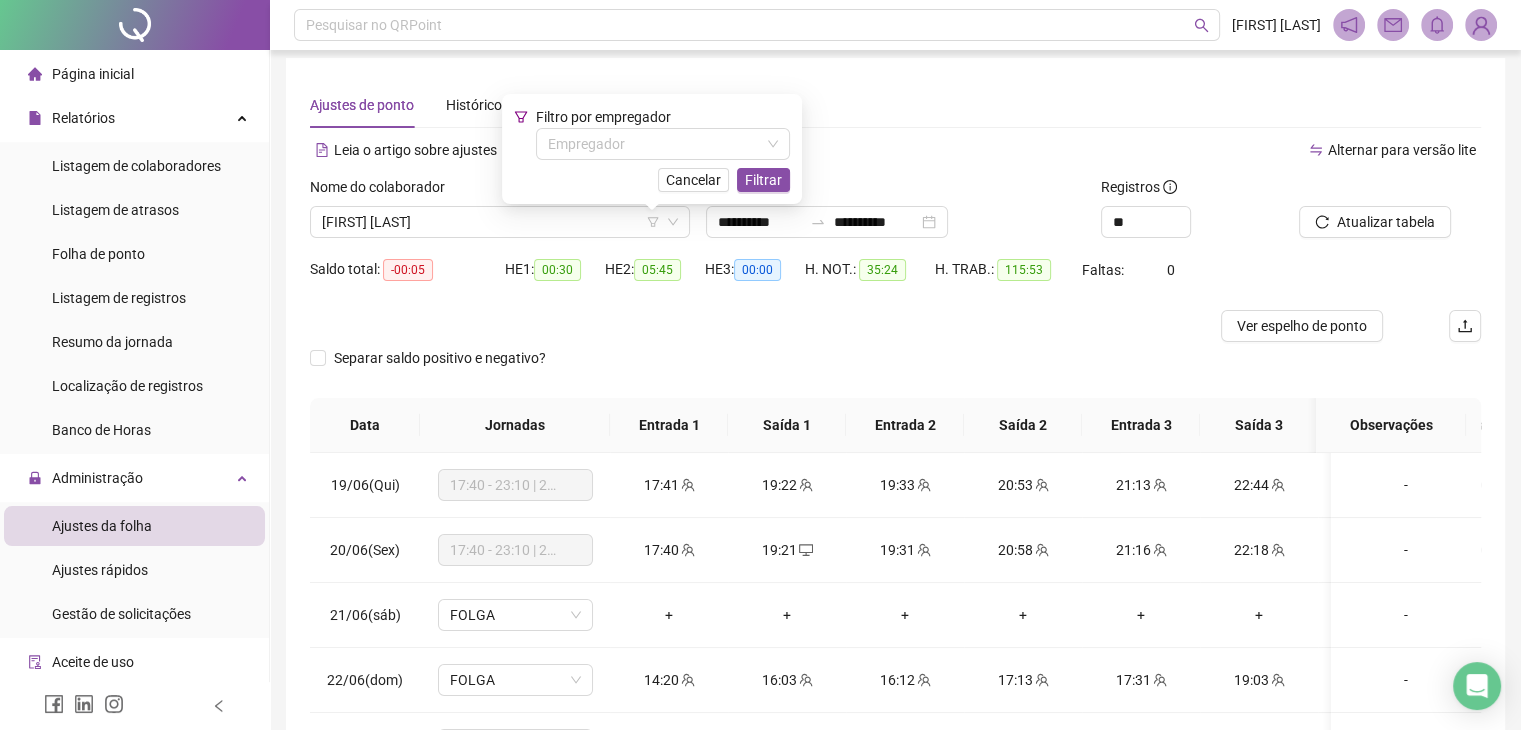 click at bounding box center [749, 326] 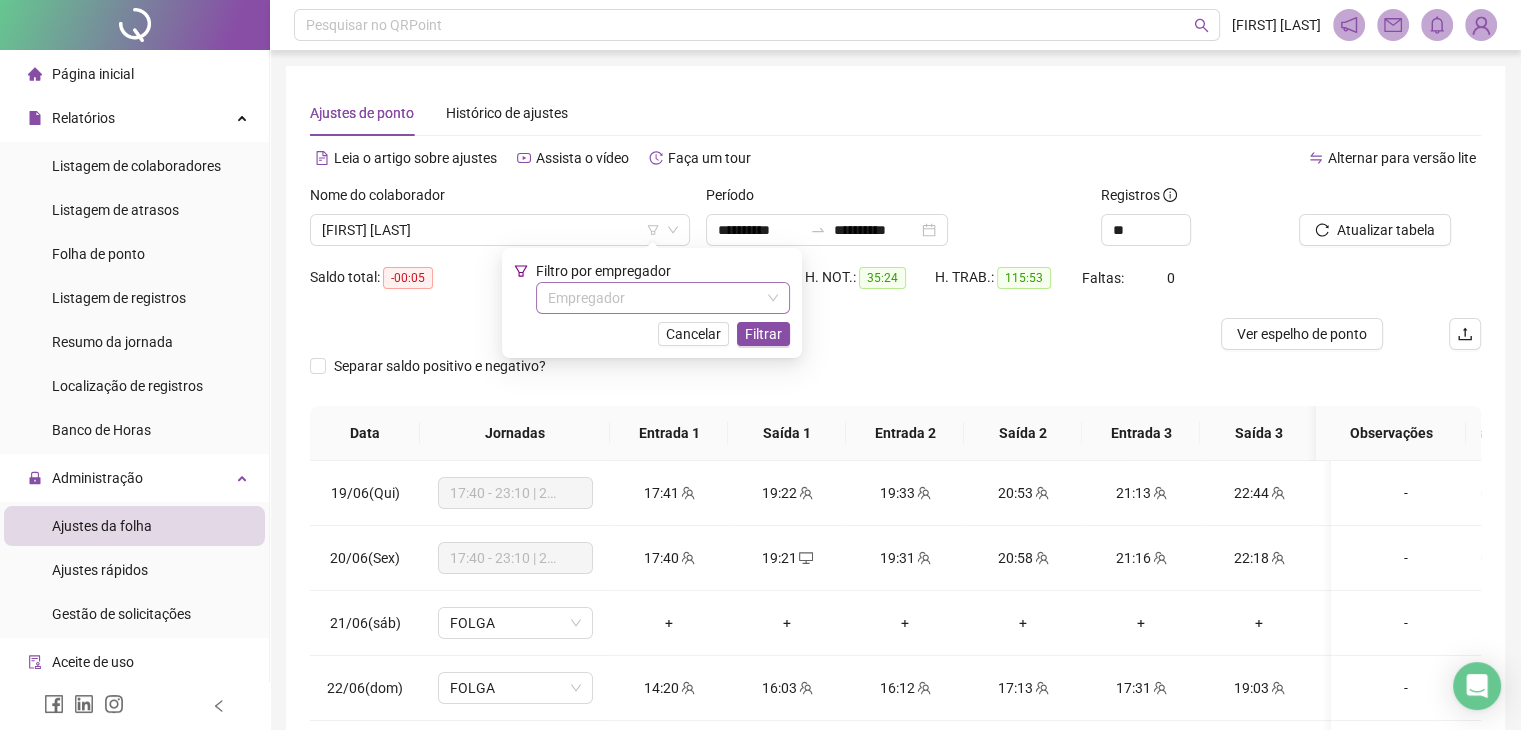 scroll, scrollTop: 0, scrollLeft: 0, axis: both 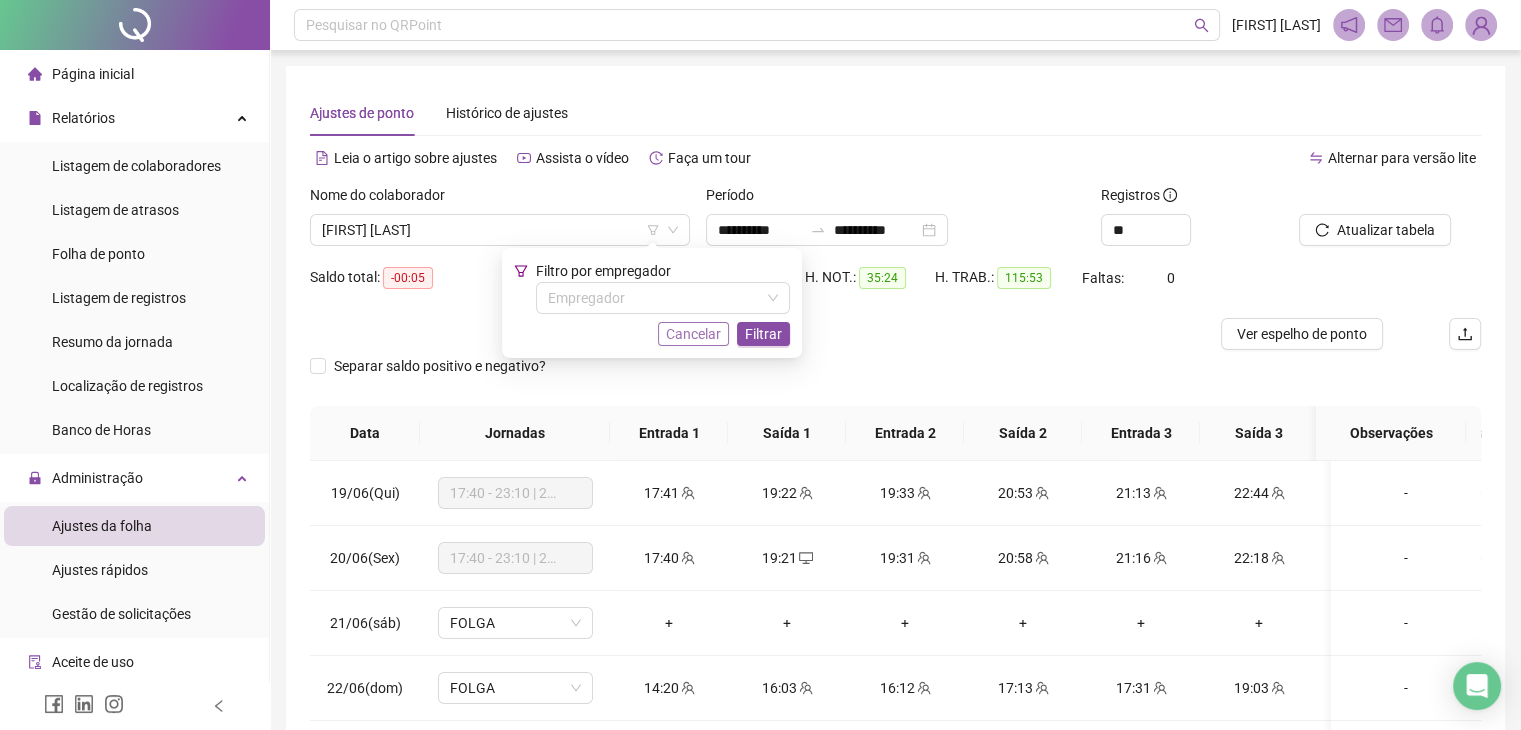 click on "Cancelar" at bounding box center (693, 334) 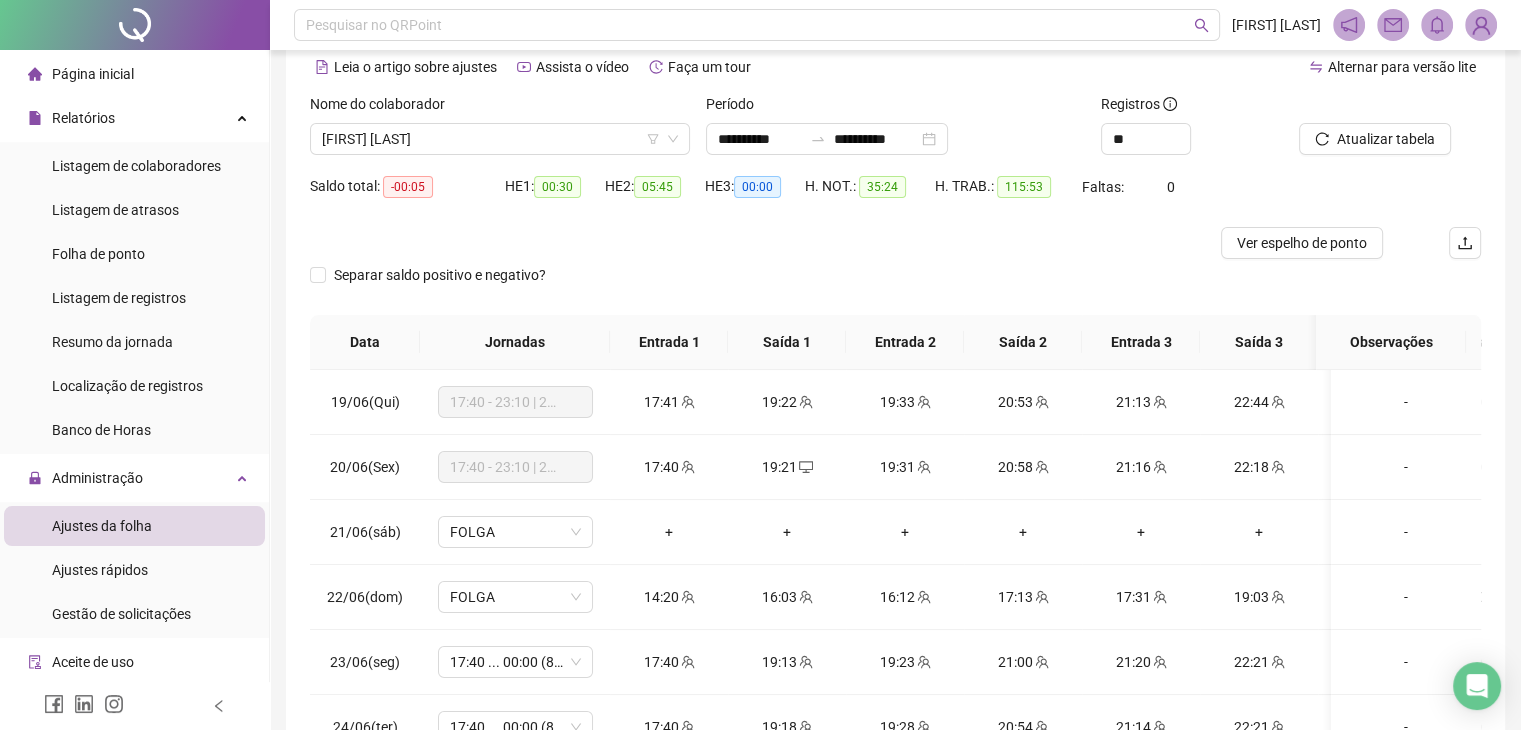 scroll, scrollTop: 268, scrollLeft: 0, axis: vertical 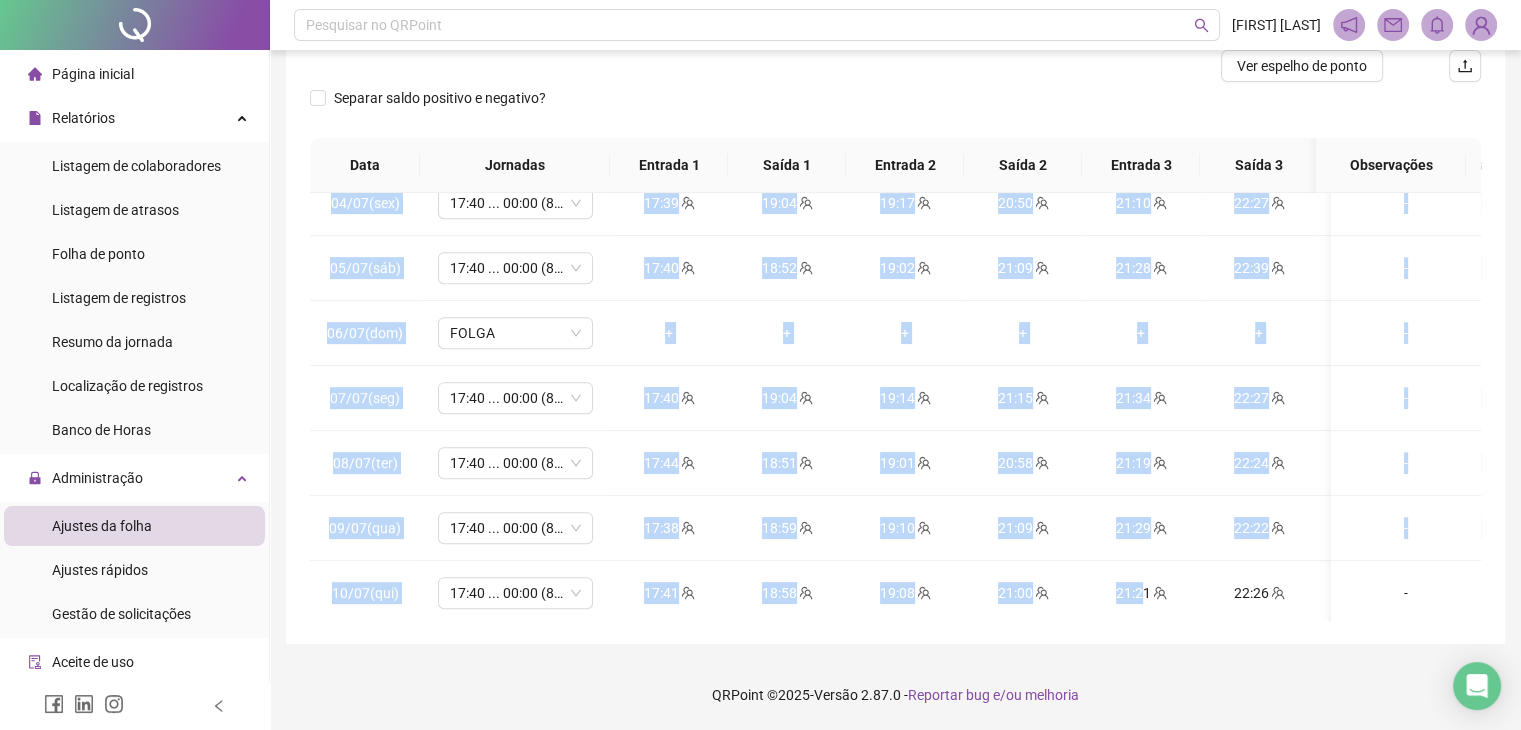 drag, startPoint x: 874, startPoint y: 604, endPoint x: 1143, endPoint y: 605, distance: 269.00186 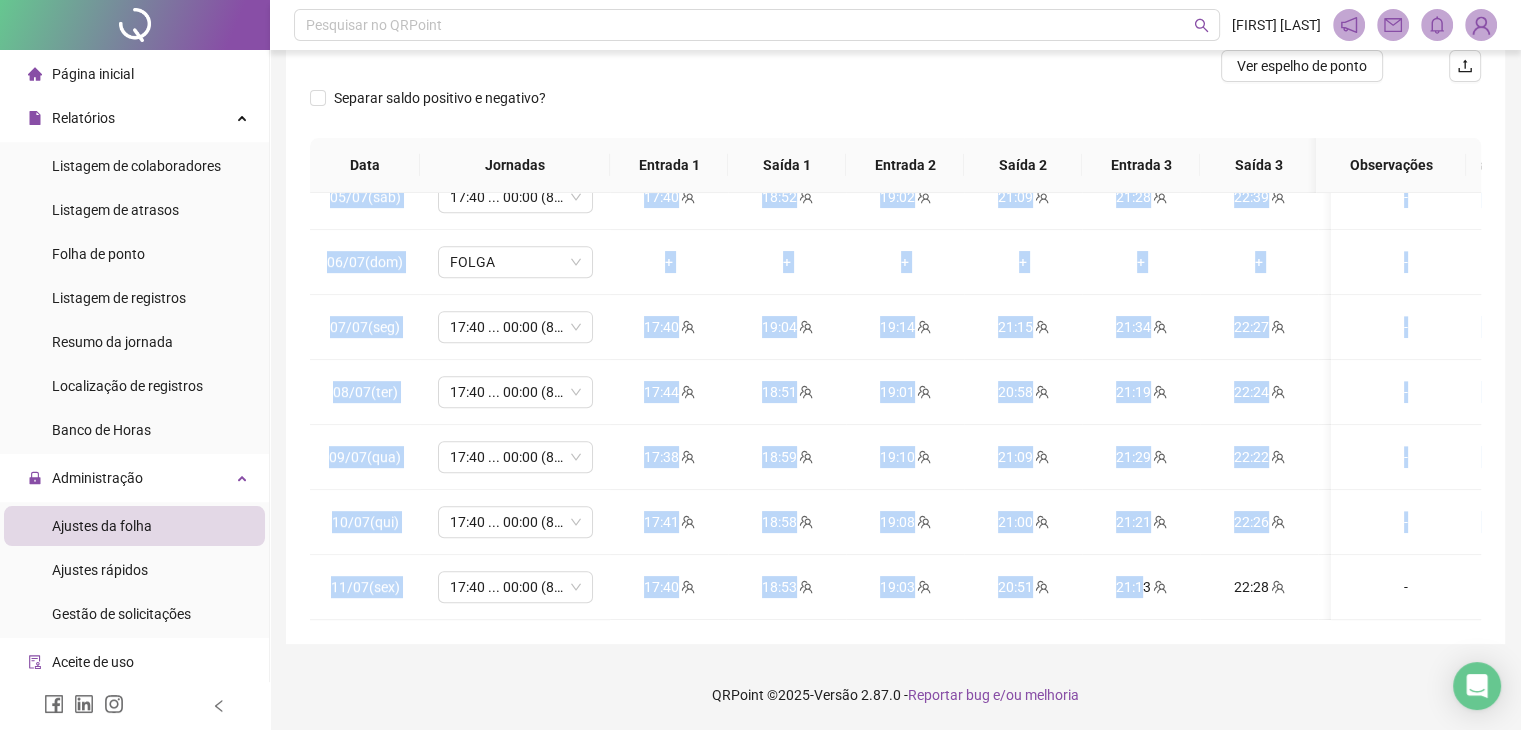 scroll, scrollTop: 1068, scrollLeft: 228, axis: both 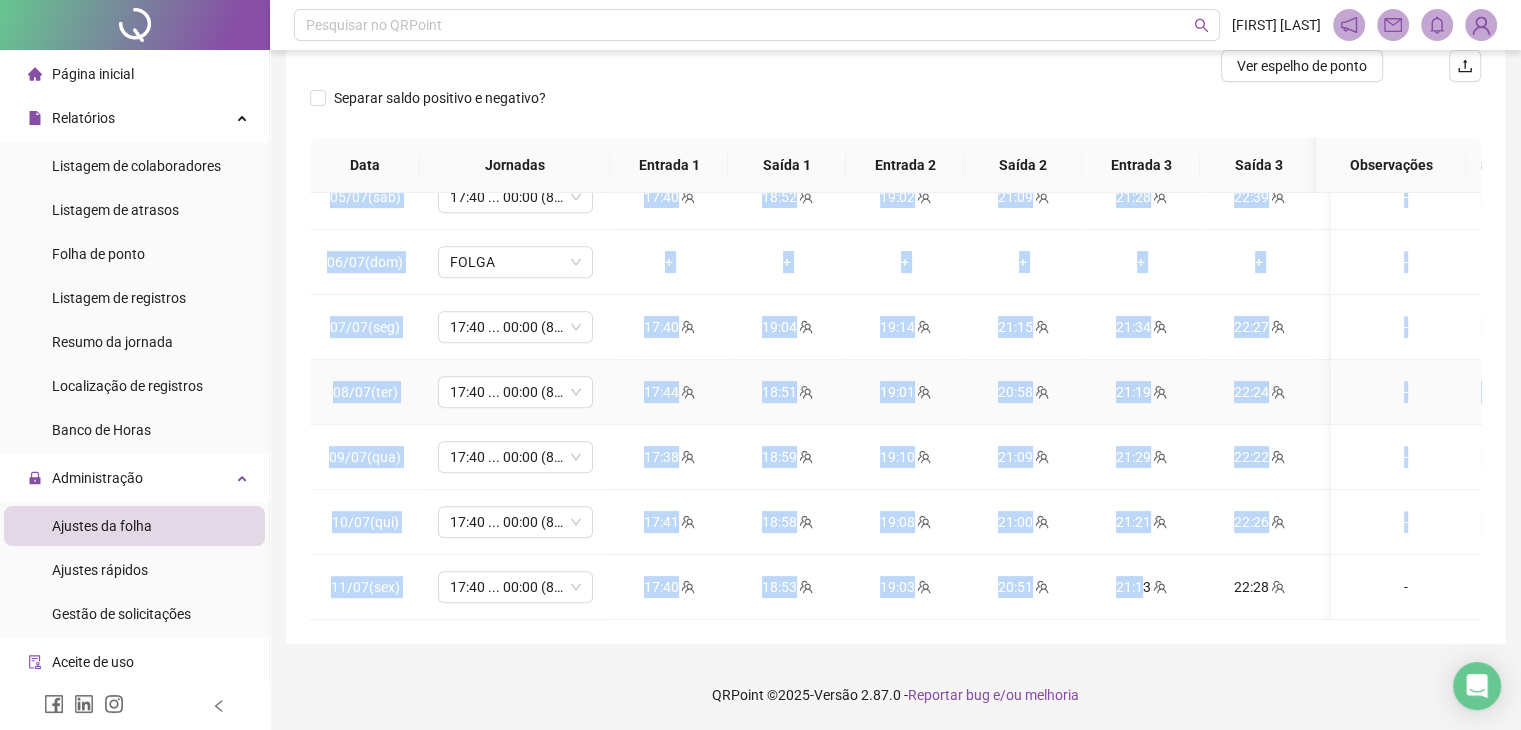 click on "20:58" at bounding box center [1023, 392] 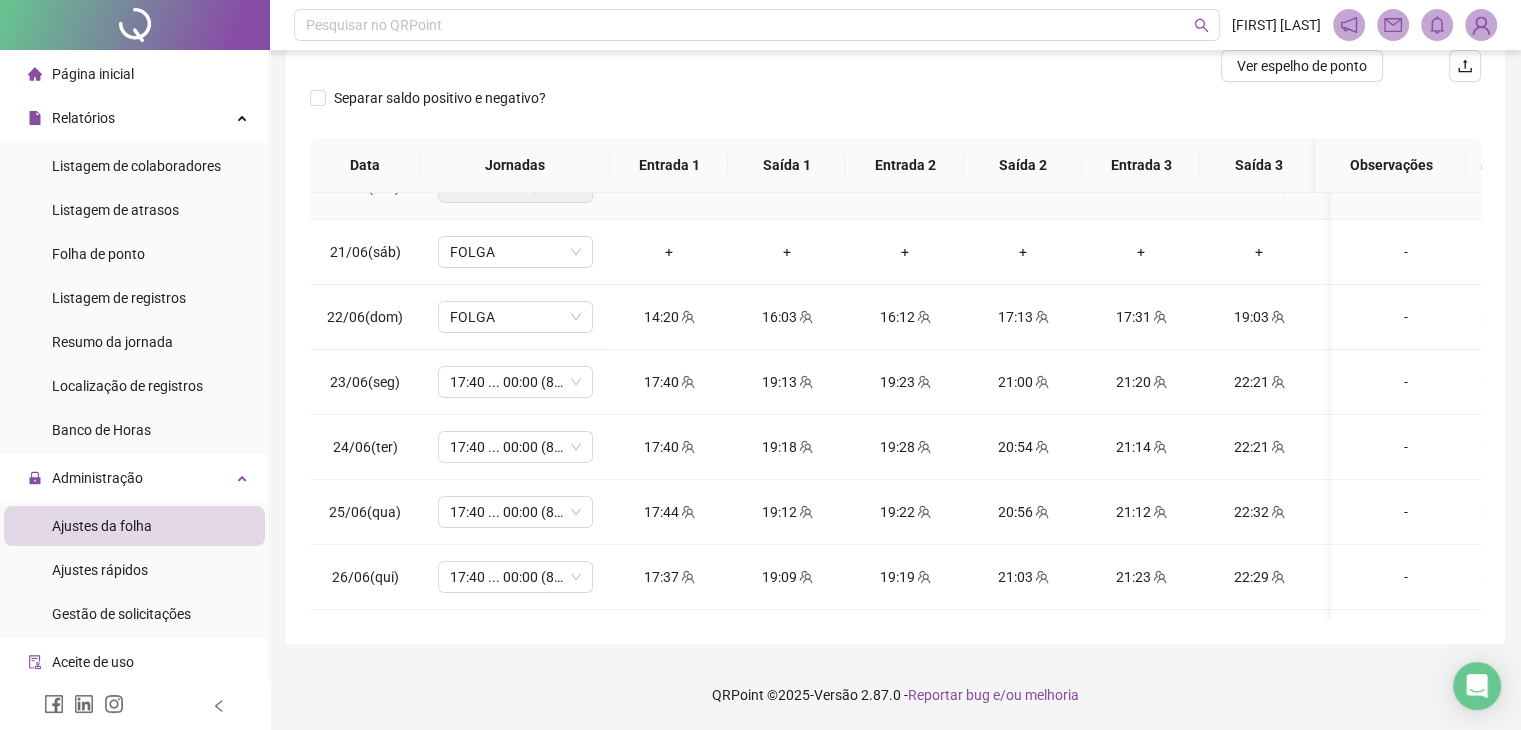 scroll, scrollTop: 0, scrollLeft: 0, axis: both 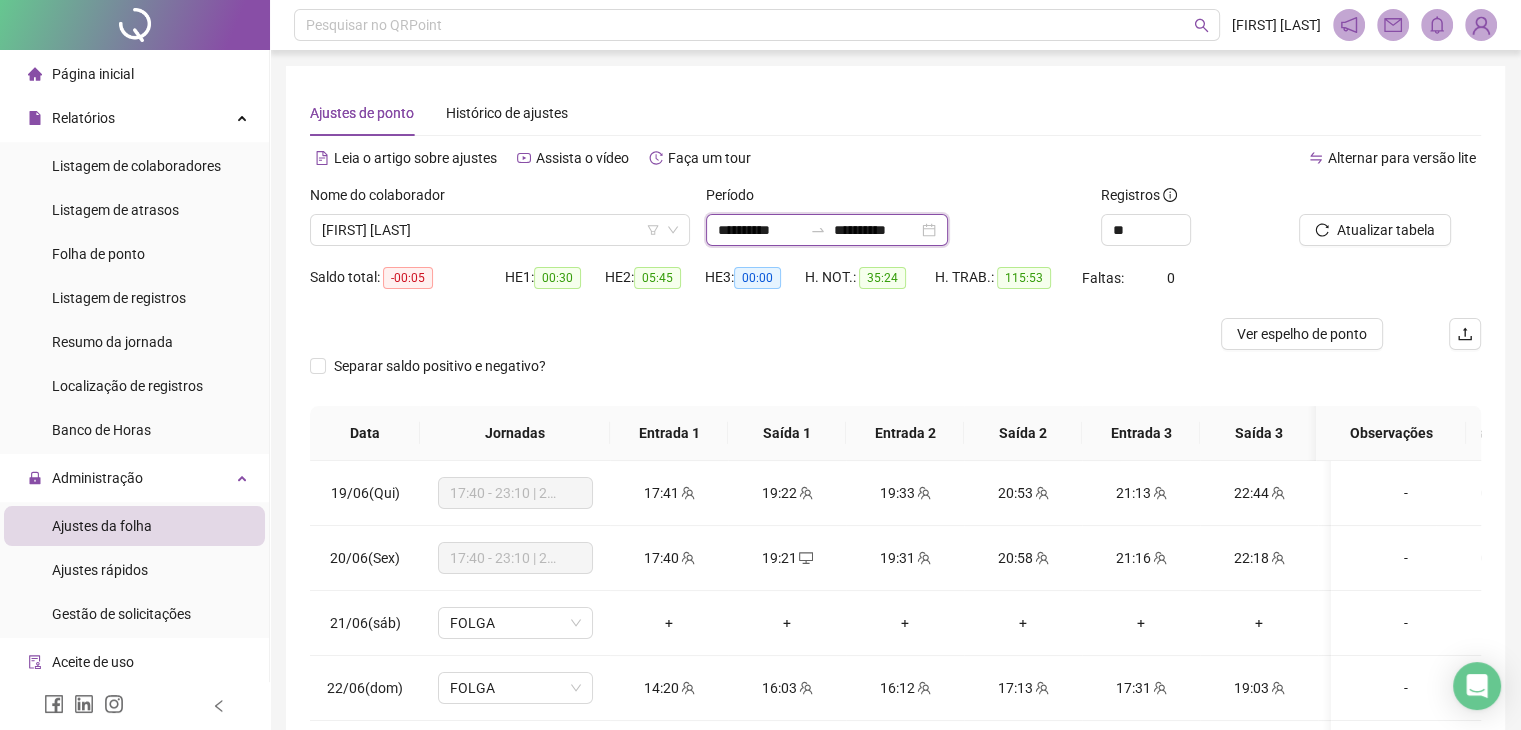 click on "**********" at bounding box center [876, 230] 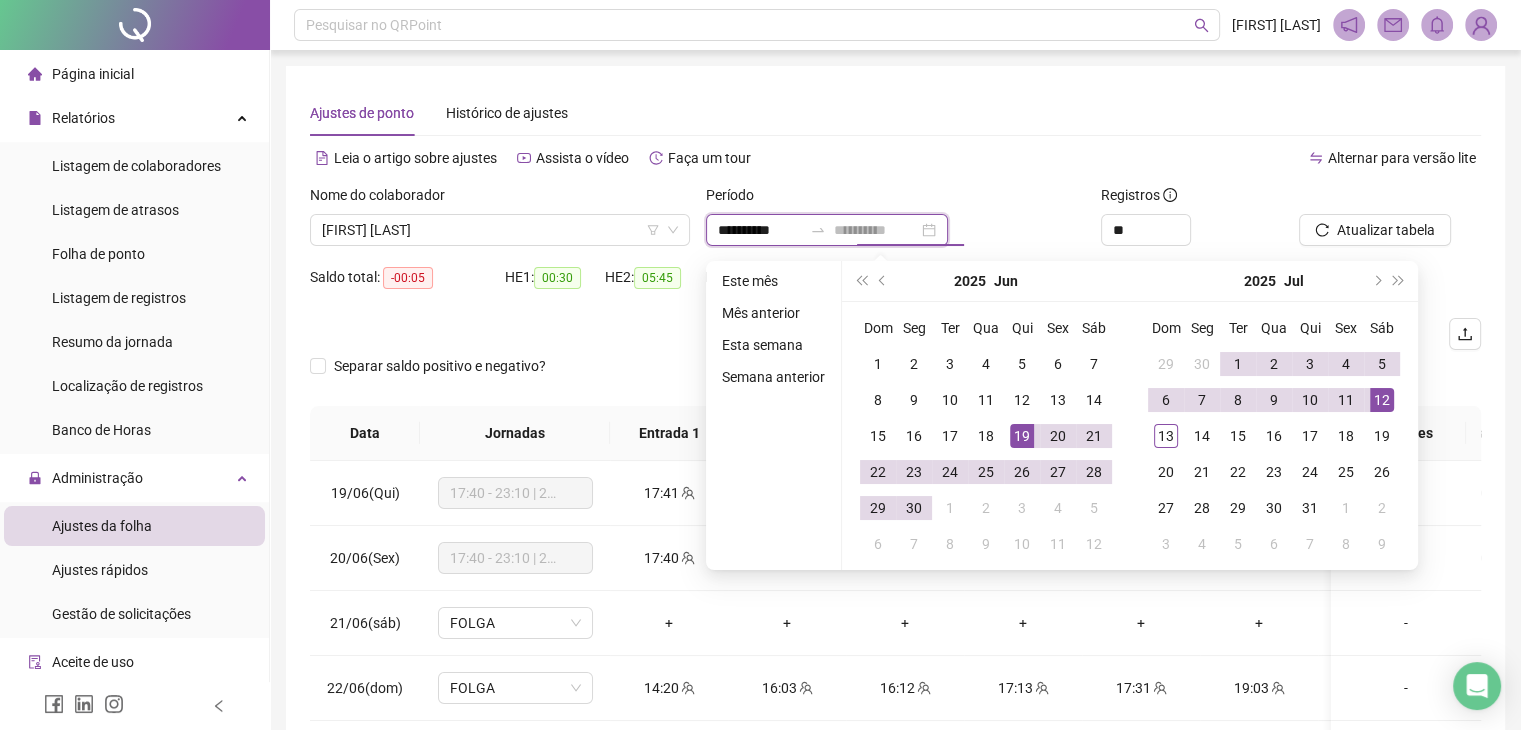 type on "**********" 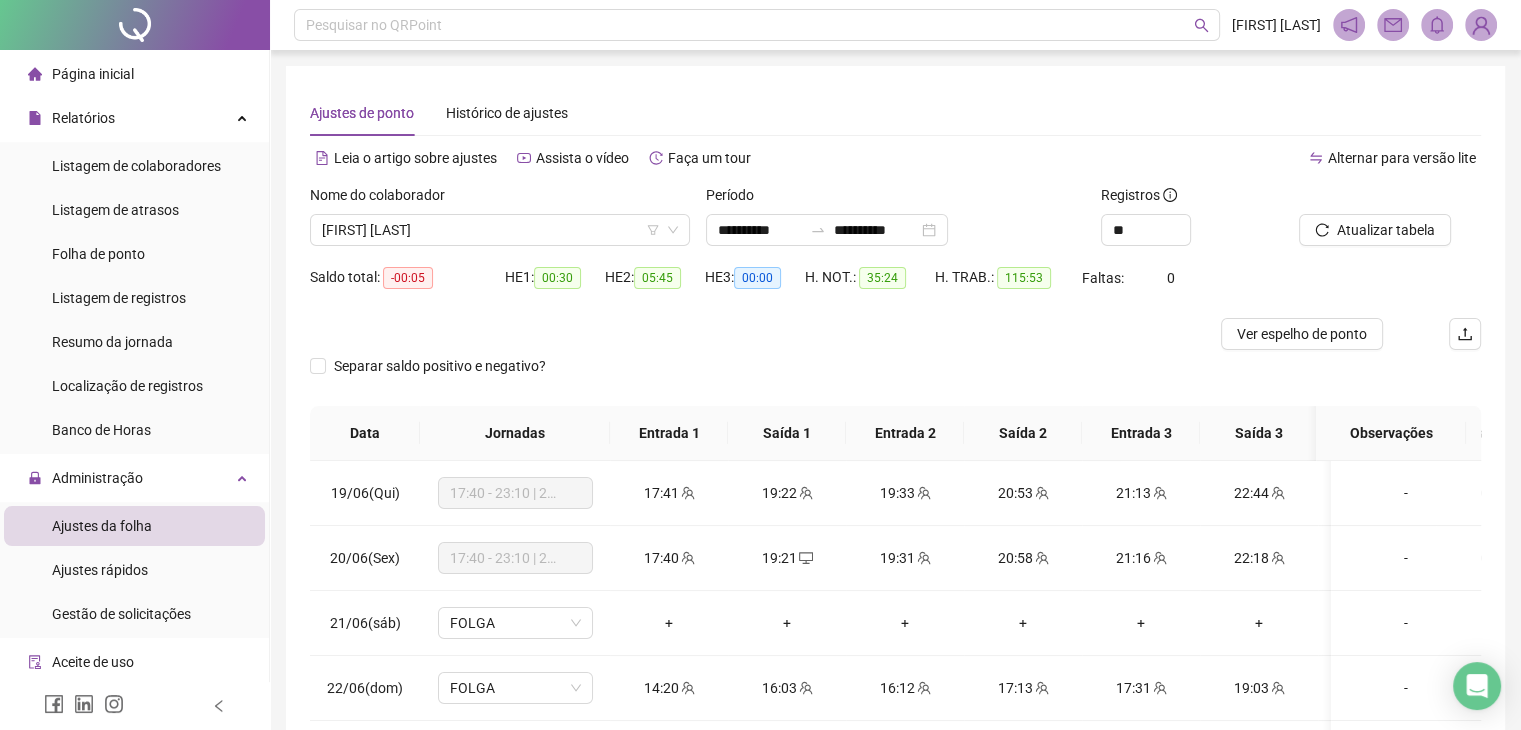 click on "**********" at bounding box center [895, 489] 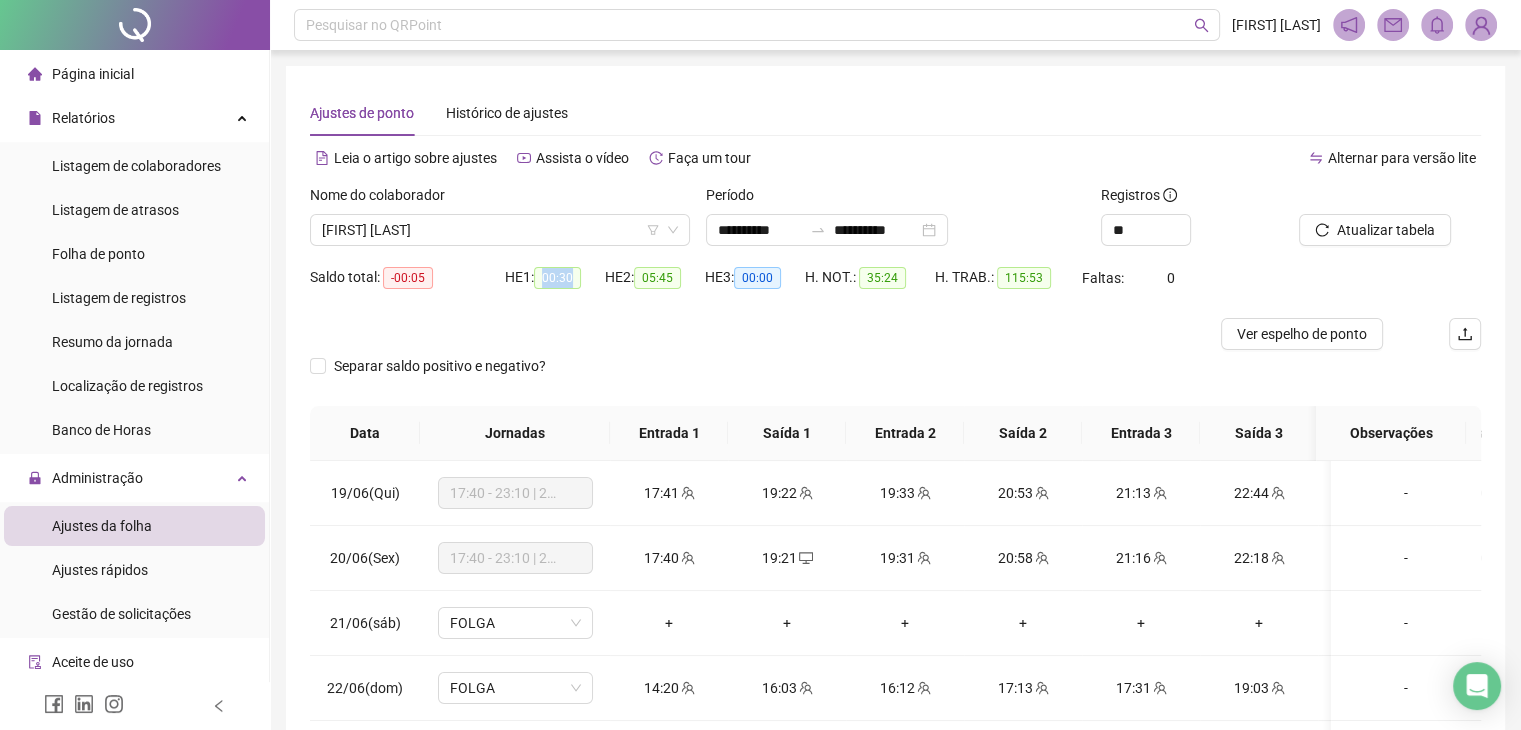 drag, startPoint x: 551, startPoint y: 275, endPoint x: 585, endPoint y: 278, distance: 34.132095 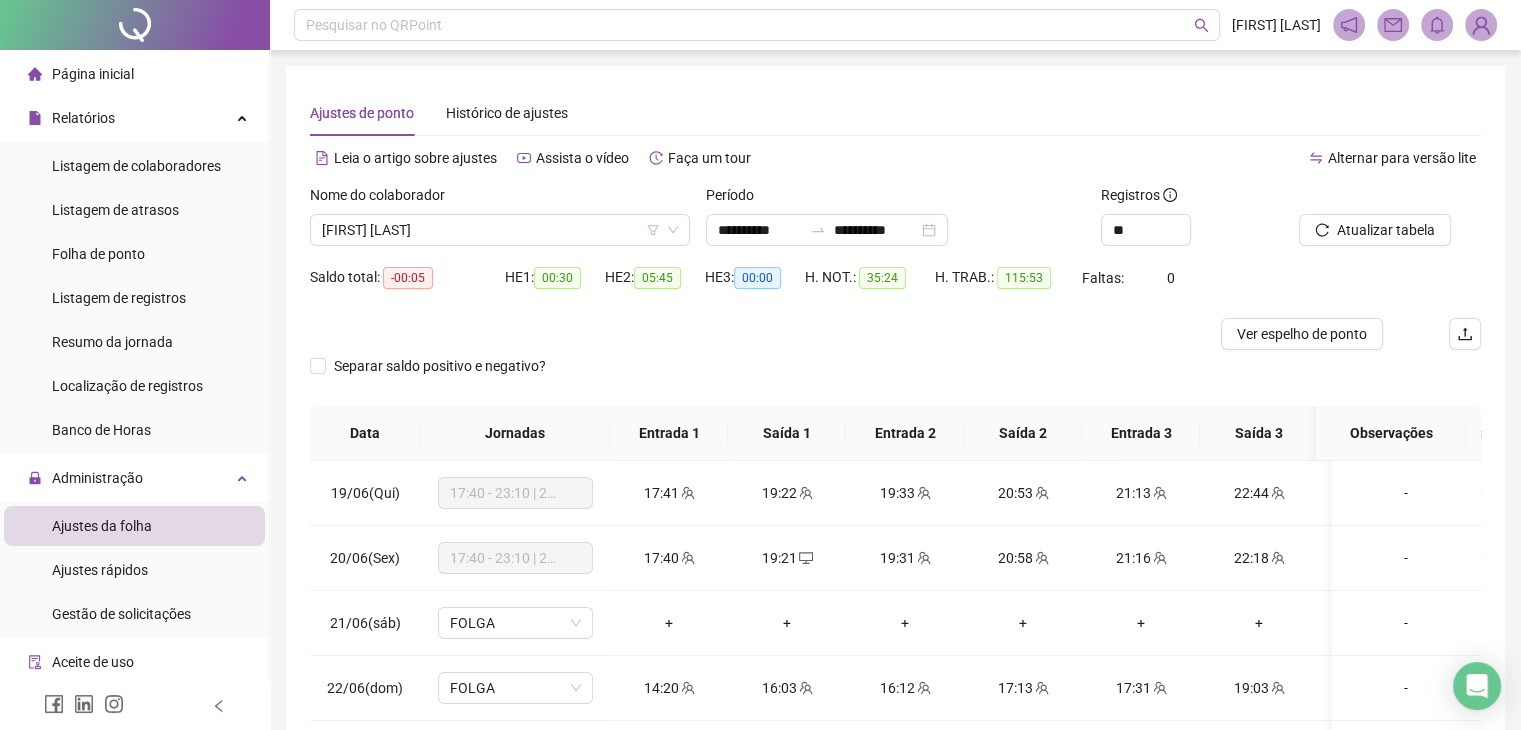 click at bounding box center (749, 334) 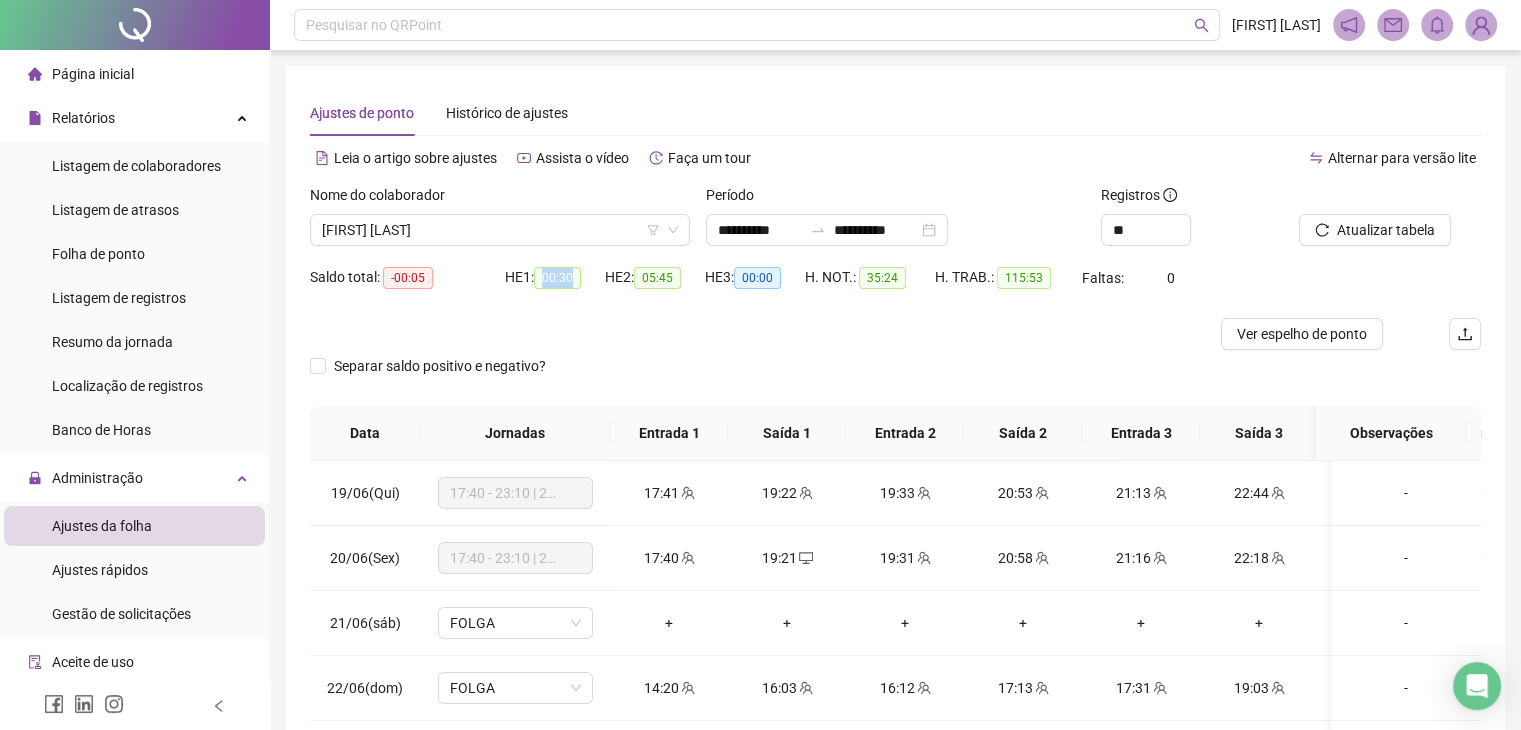drag, startPoint x: 556, startPoint y: 281, endPoint x: 580, endPoint y: 291, distance: 26 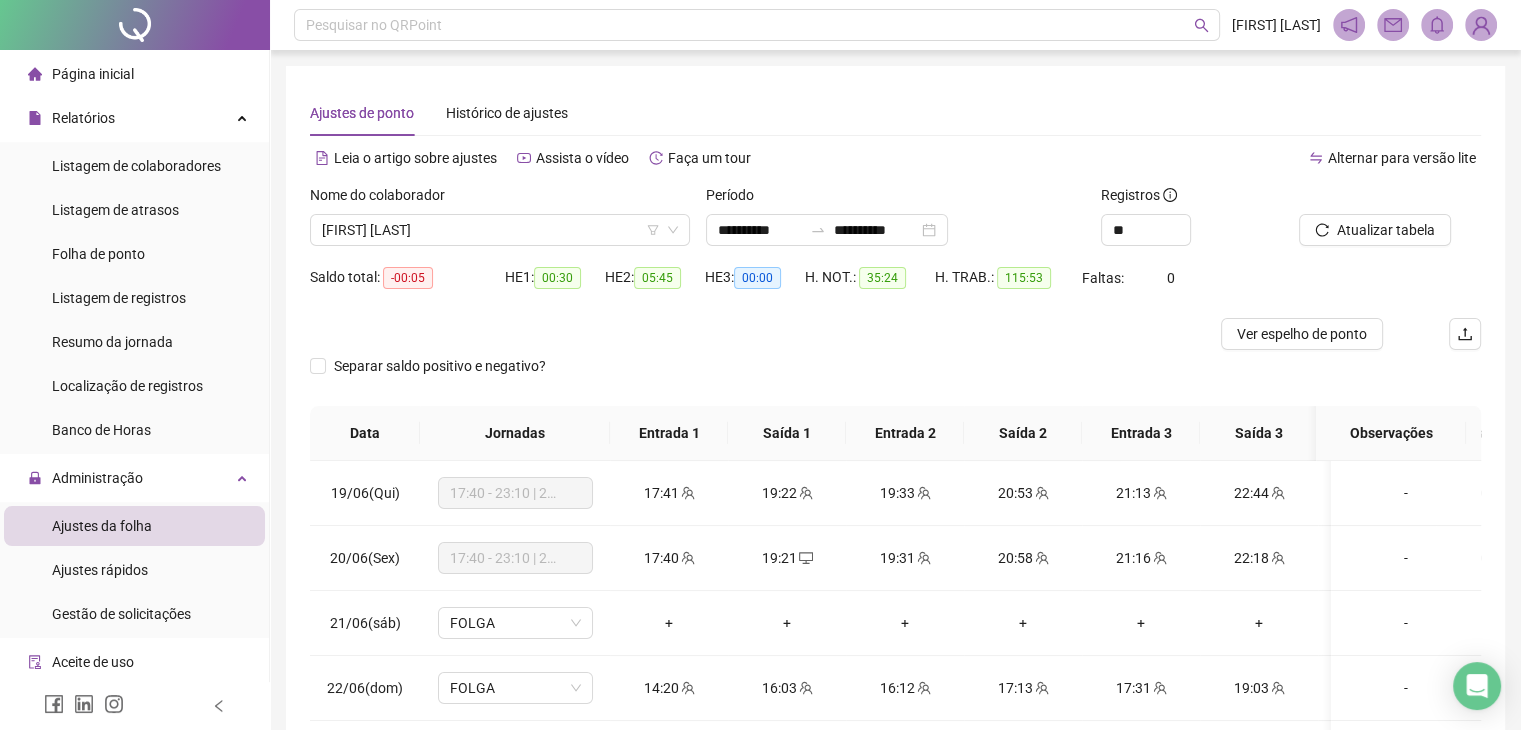 click on "HE 1:   00:30" at bounding box center (555, 290) 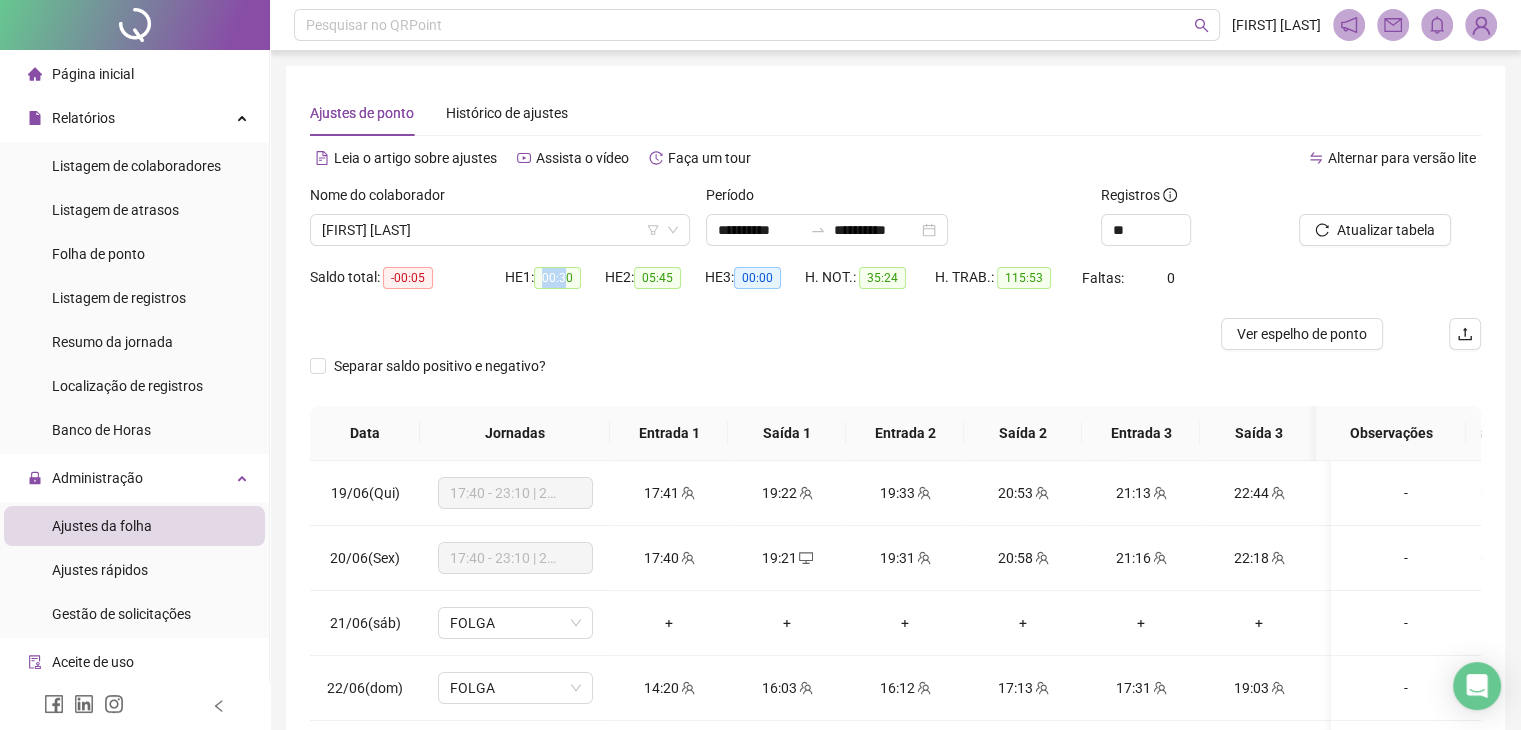 drag, startPoint x: 572, startPoint y: 283, endPoint x: 532, endPoint y: 270, distance: 42.059483 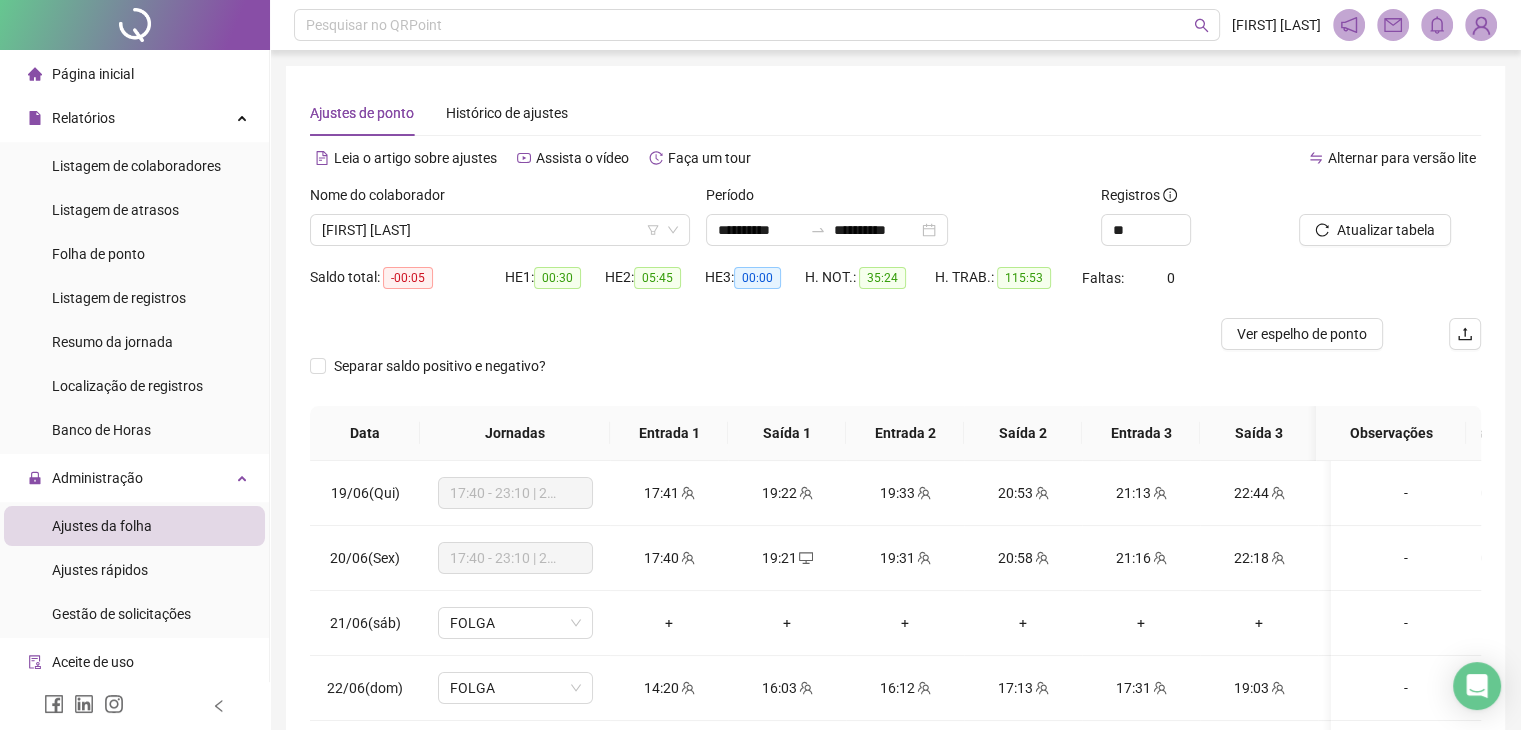 click at bounding box center (749, 334) 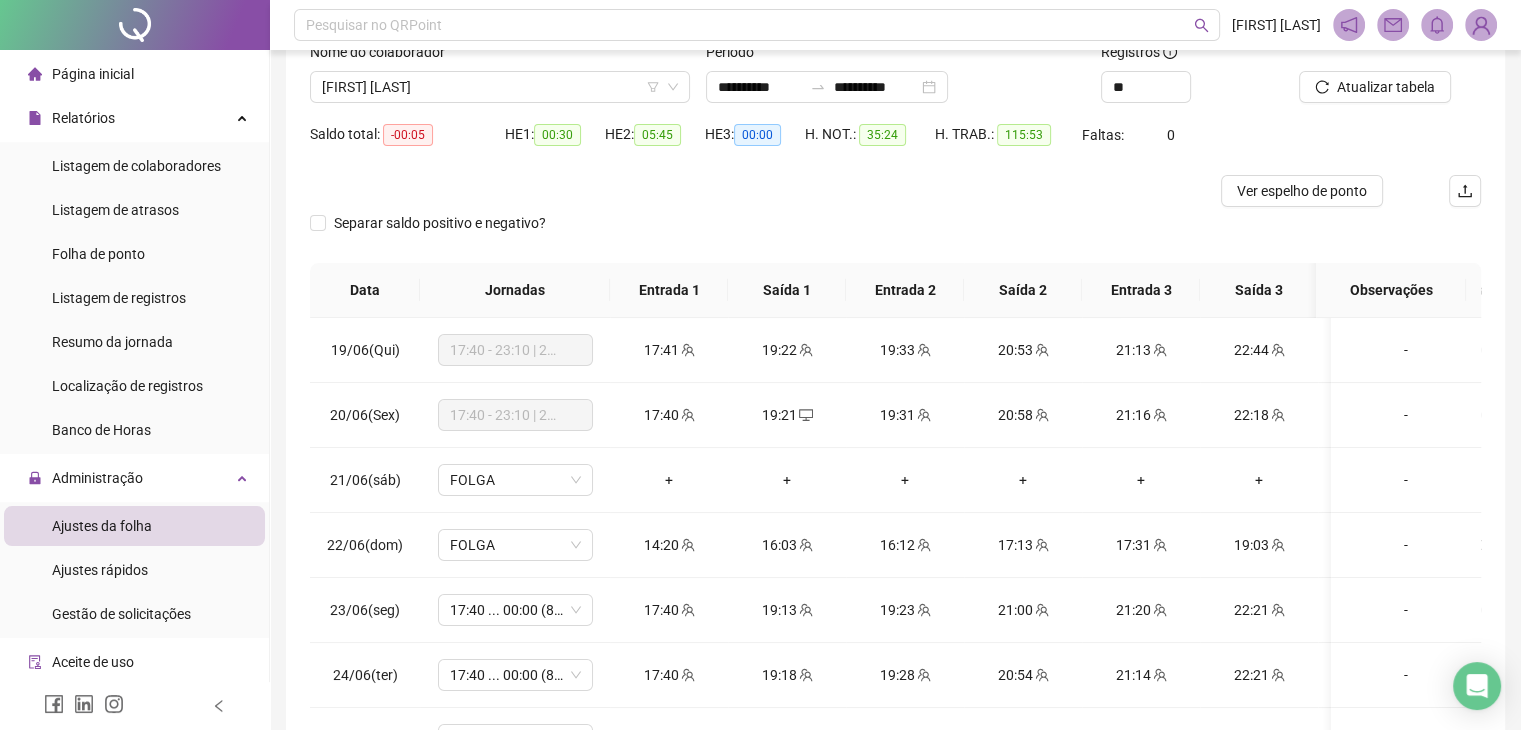scroll, scrollTop: 200, scrollLeft: 0, axis: vertical 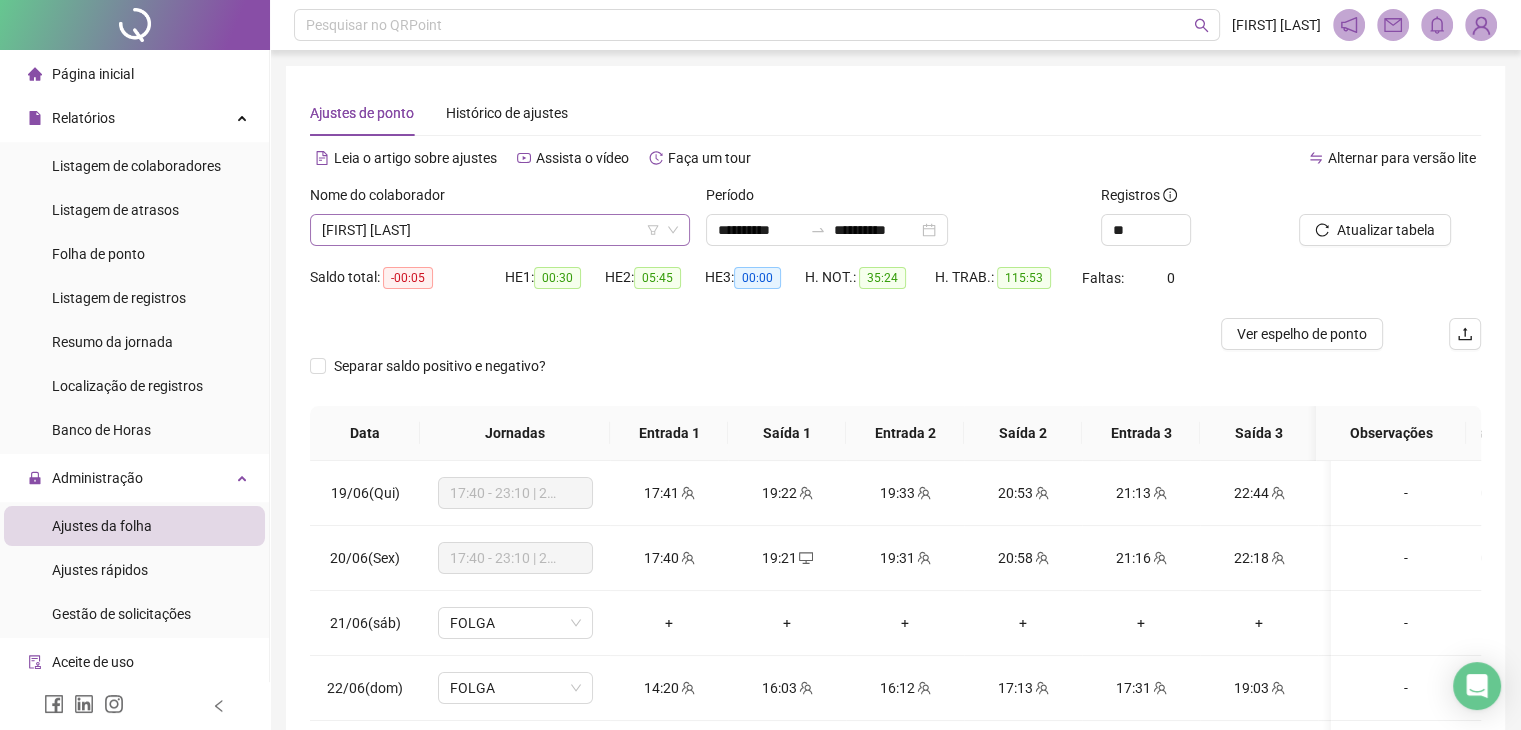 click on "[FIRST] [LAST]" at bounding box center (500, 230) 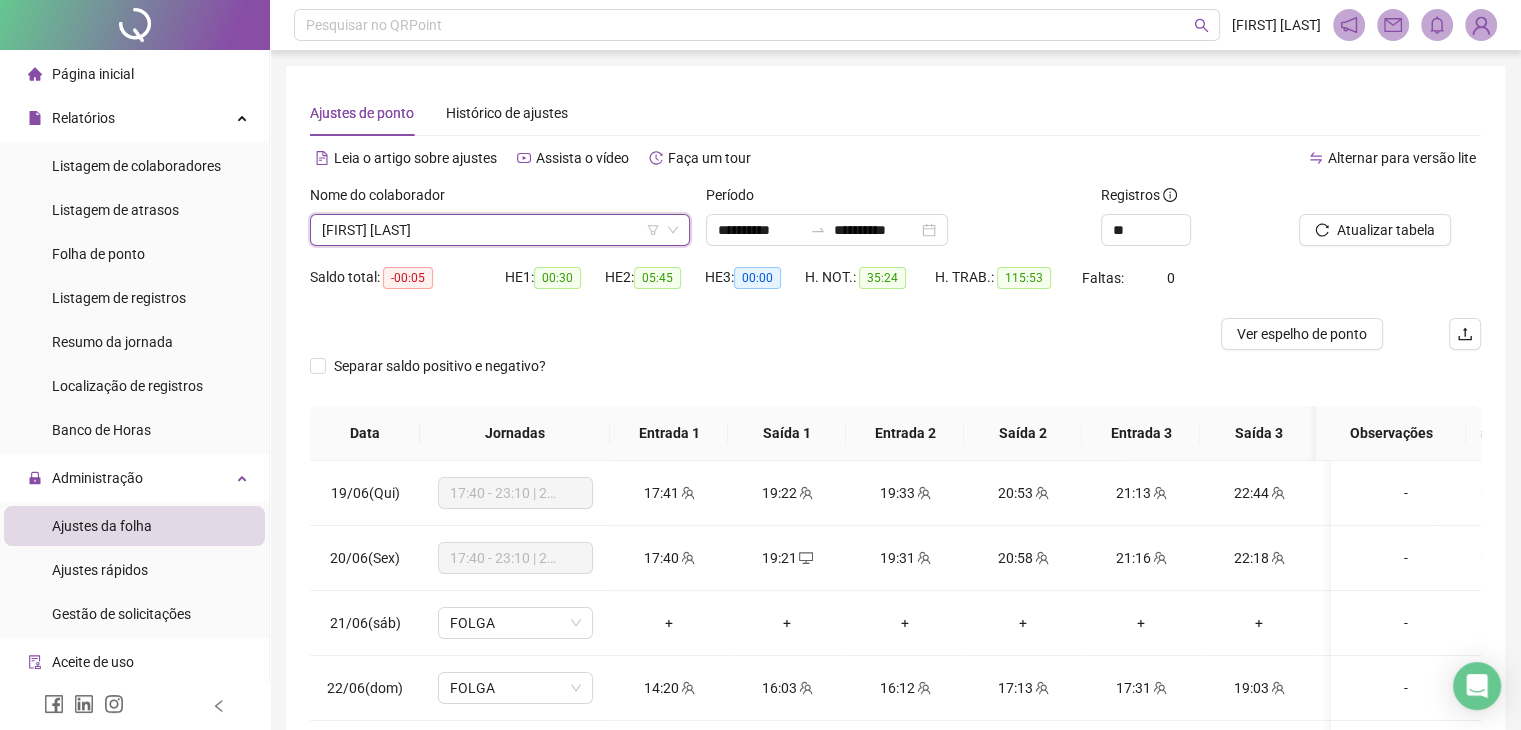 click on "[FIRST] [LAST]" at bounding box center [500, 230] 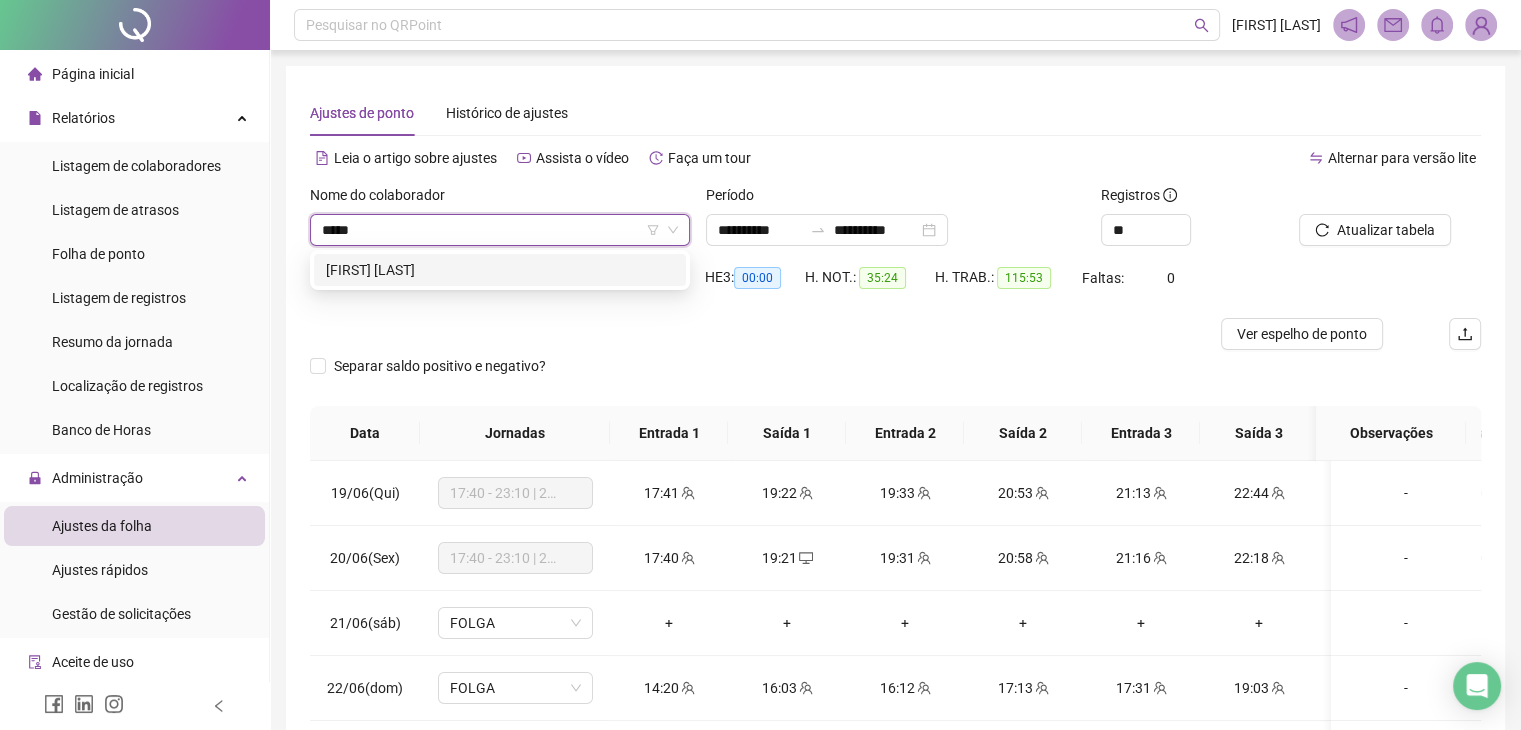type on "******" 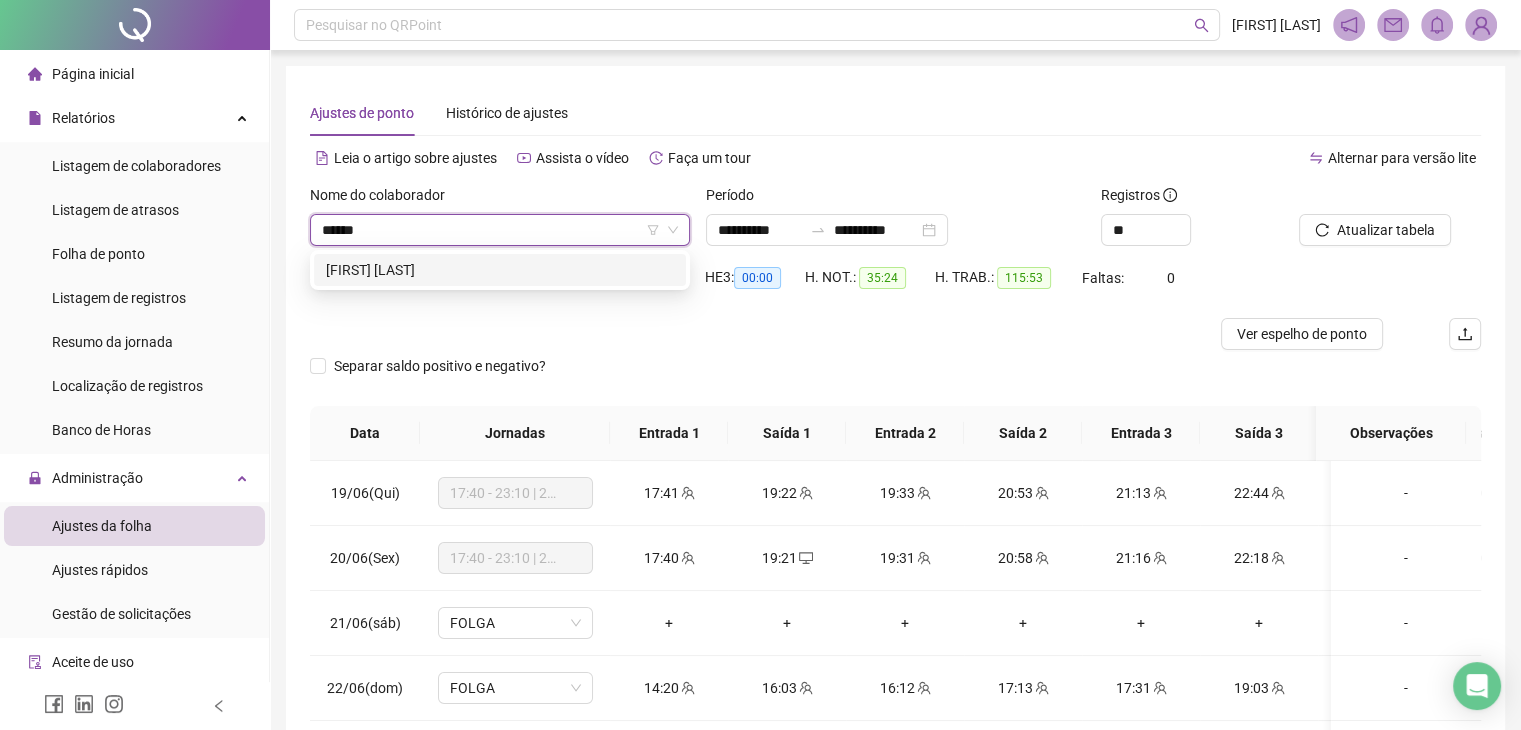 drag, startPoint x: 435, startPoint y: 267, endPoint x: 523, endPoint y: 270, distance: 88.051125 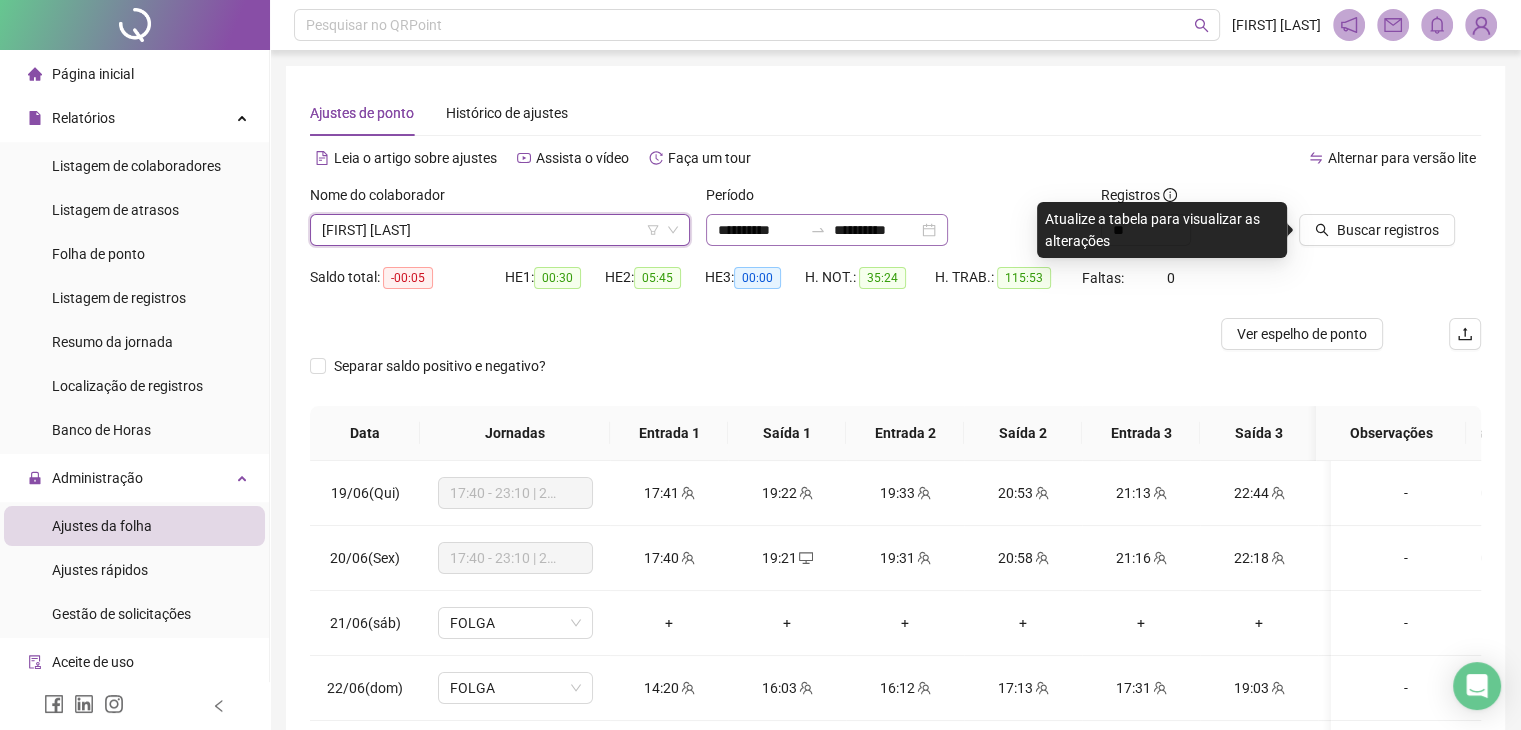 click on "**********" at bounding box center [827, 230] 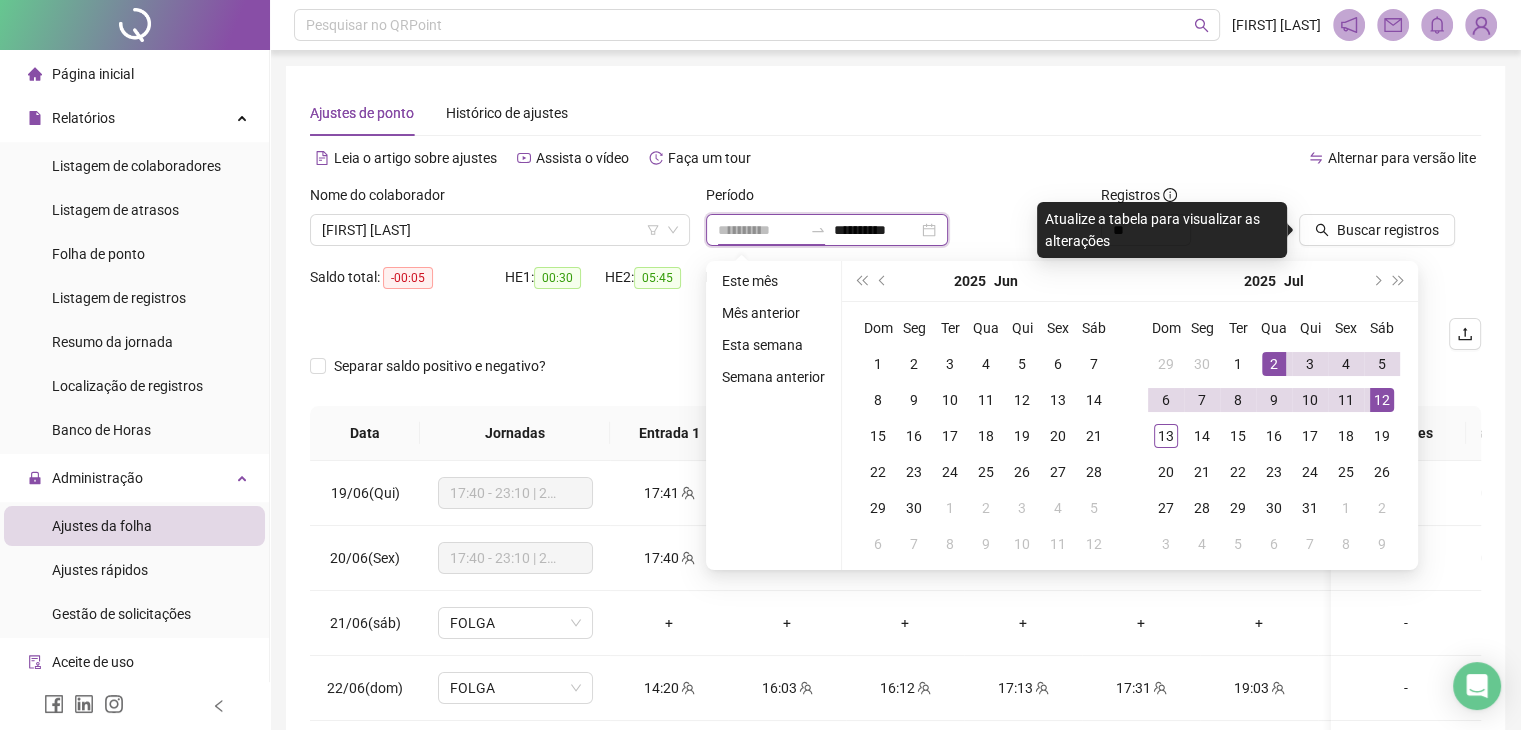 type on "**********" 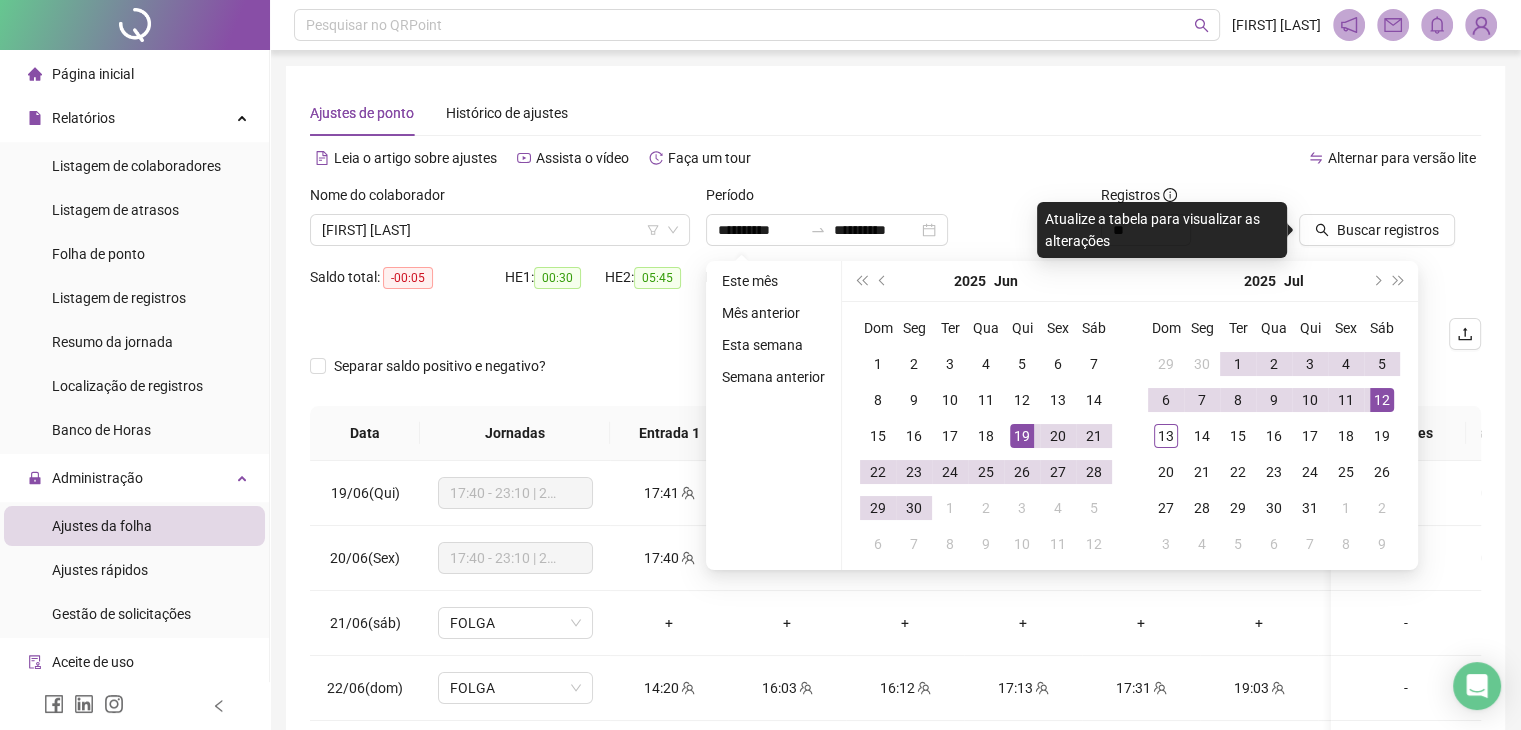 click on "Ajustes de ponto Histórico de ajustes" at bounding box center (895, 113) 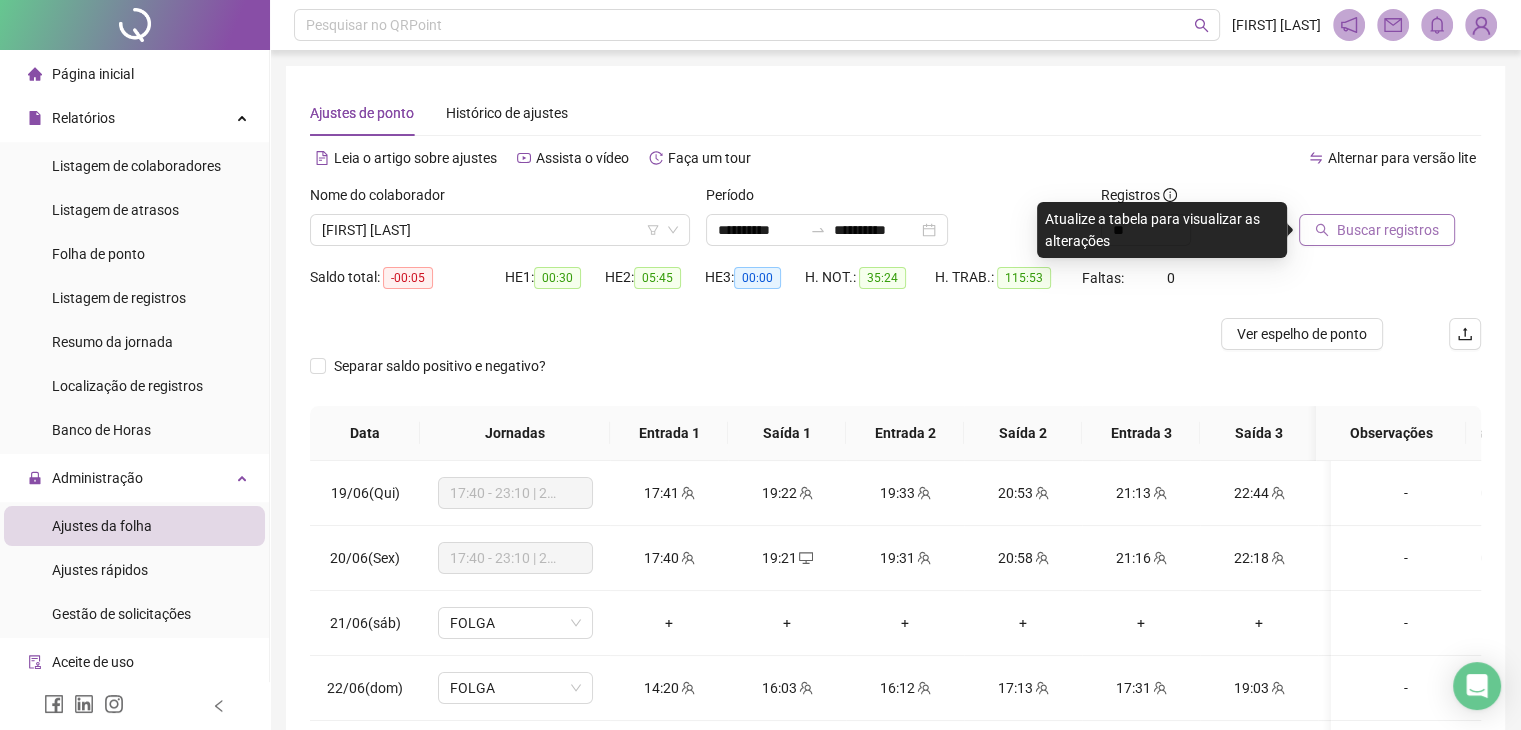 click on "Buscar registros" at bounding box center [1377, 230] 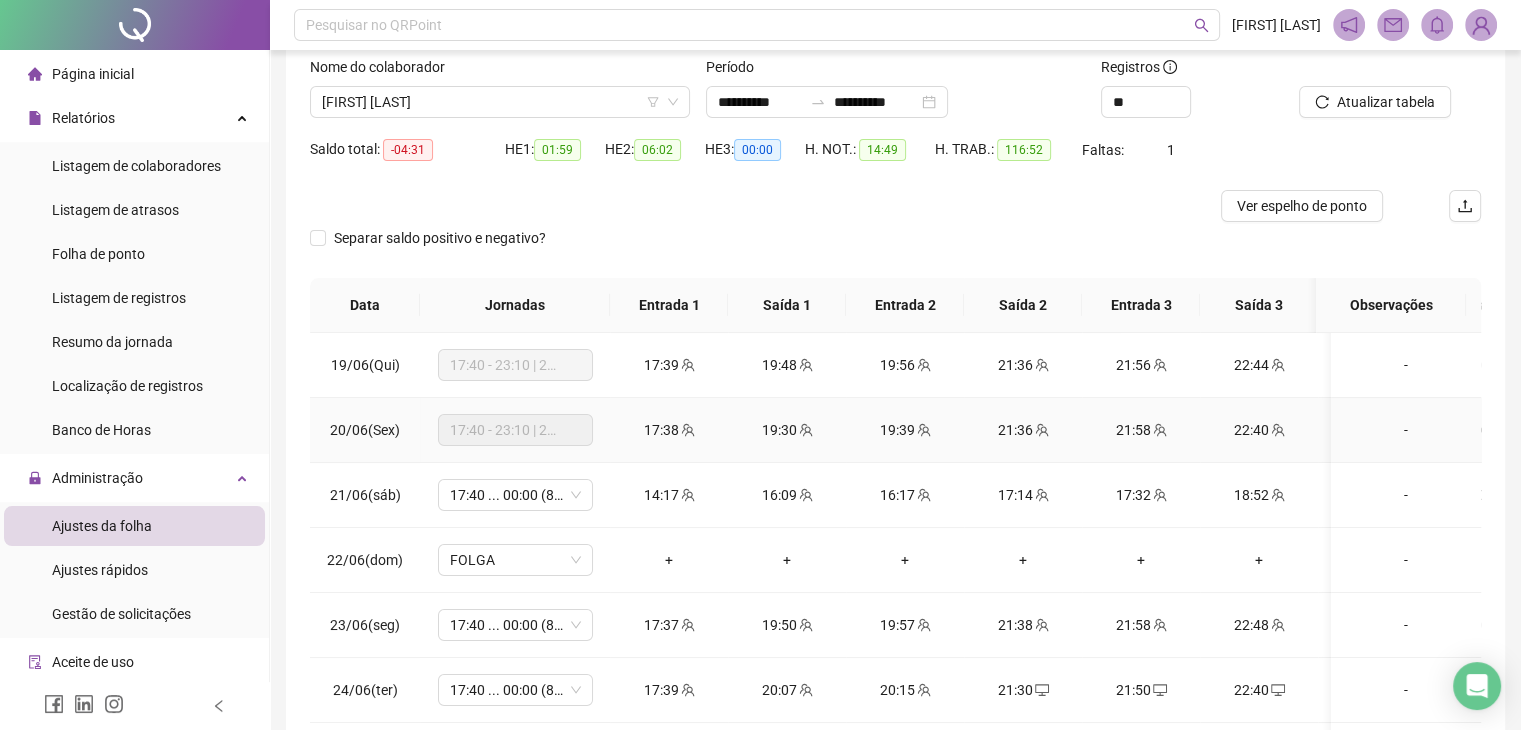 scroll, scrollTop: 268, scrollLeft: 0, axis: vertical 